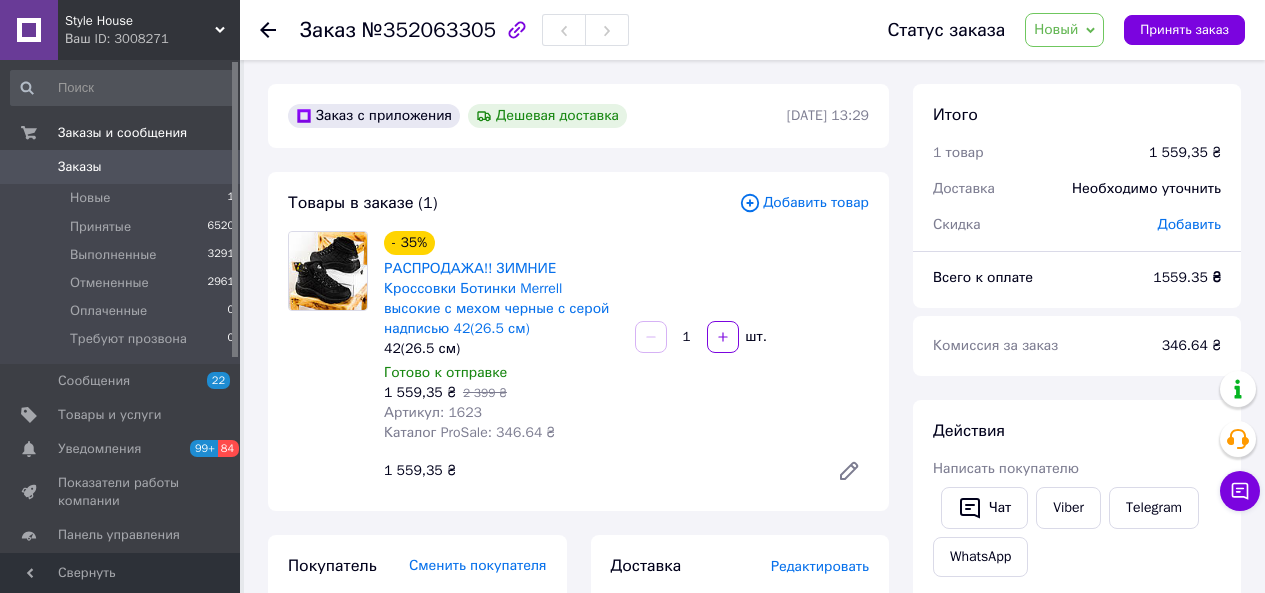 scroll, scrollTop: 0, scrollLeft: 0, axis: both 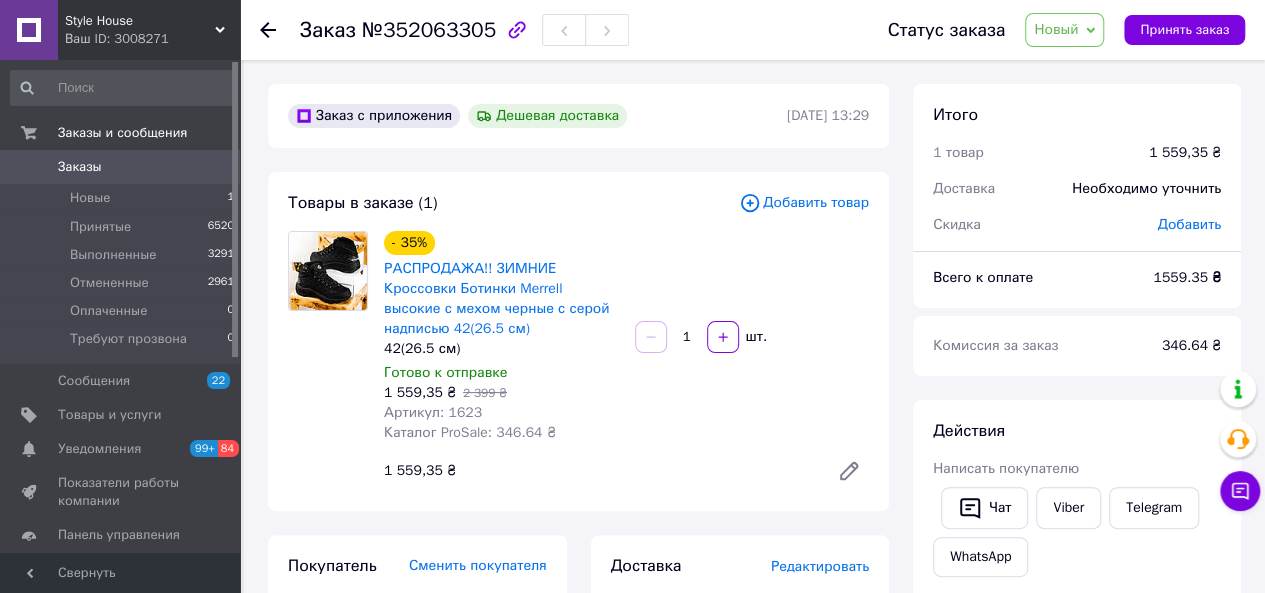 click on "Заказы" at bounding box center [80, 167] 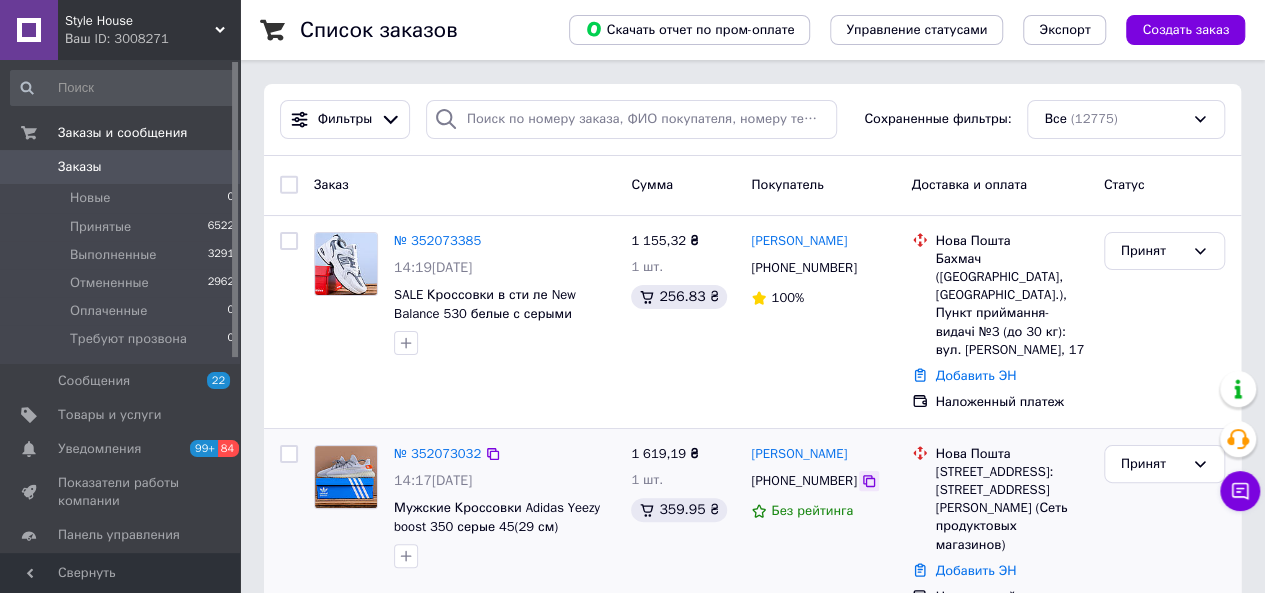 click 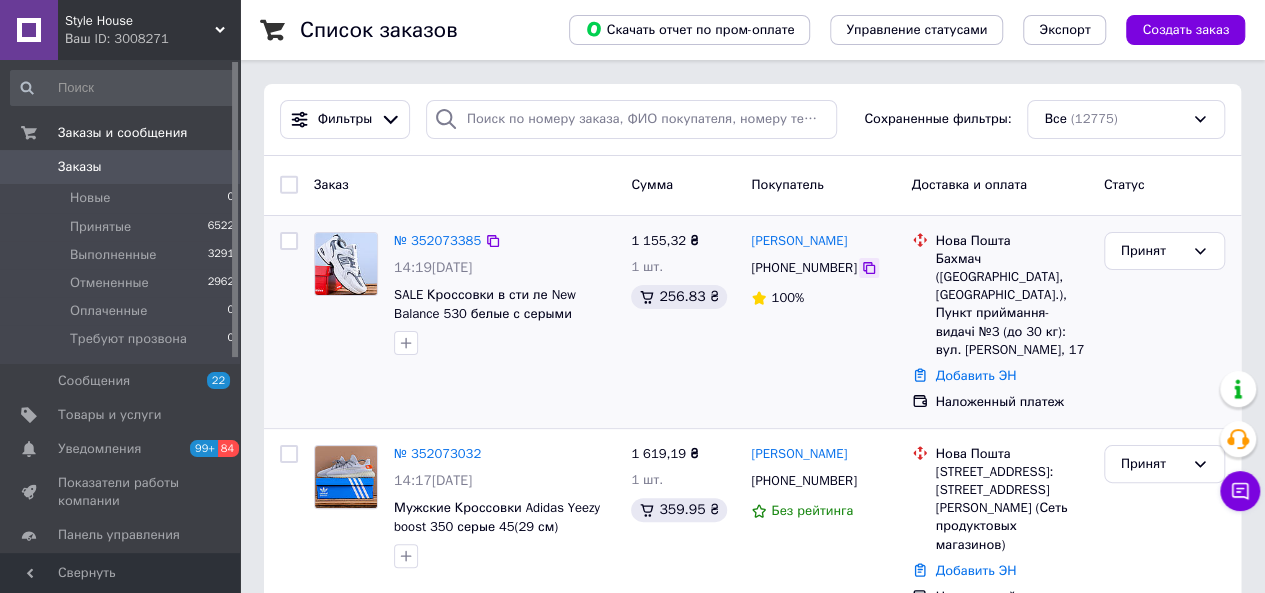 click 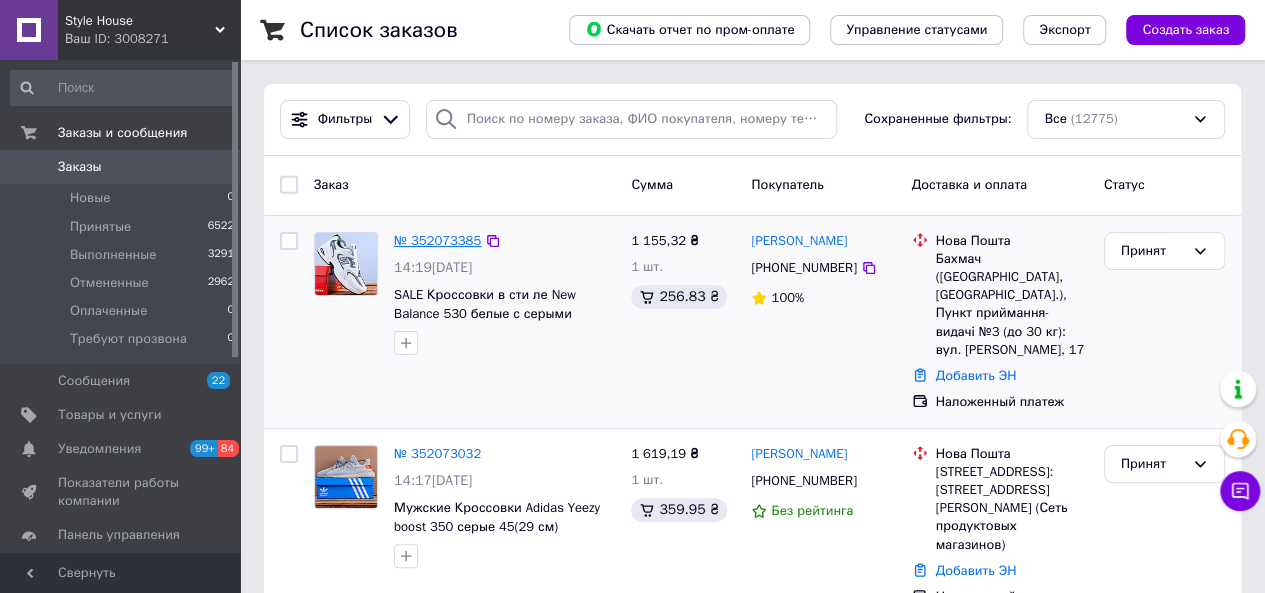 click on "№ 352073385" at bounding box center (437, 240) 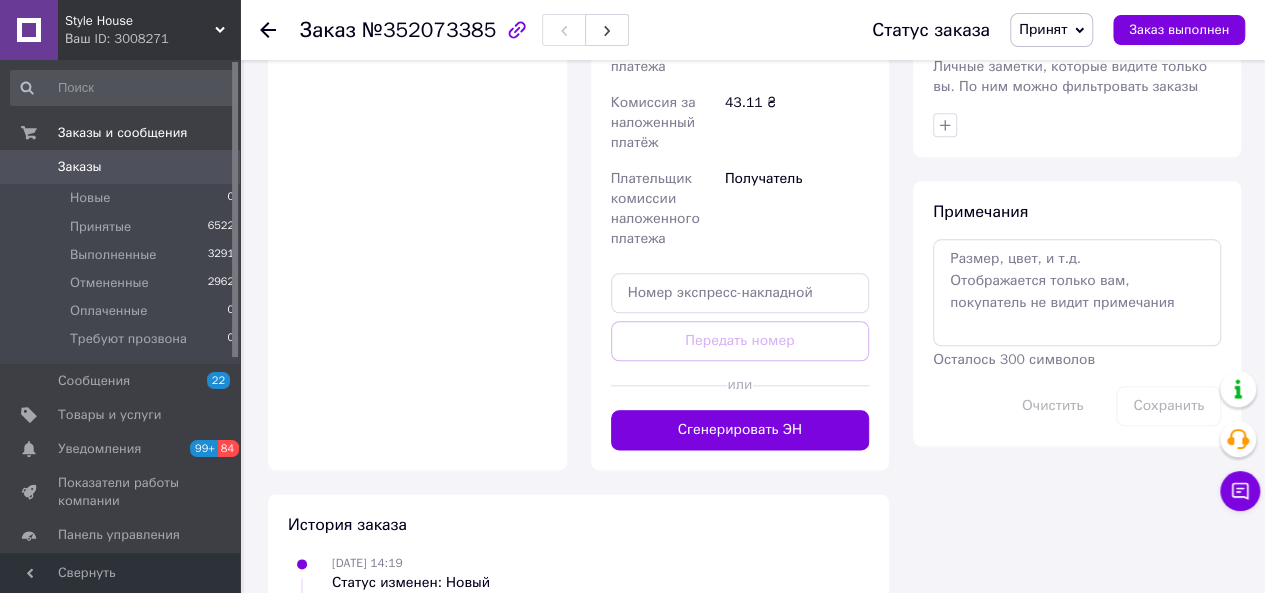 scroll, scrollTop: 986, scrollLeft: 0, axis: vertical 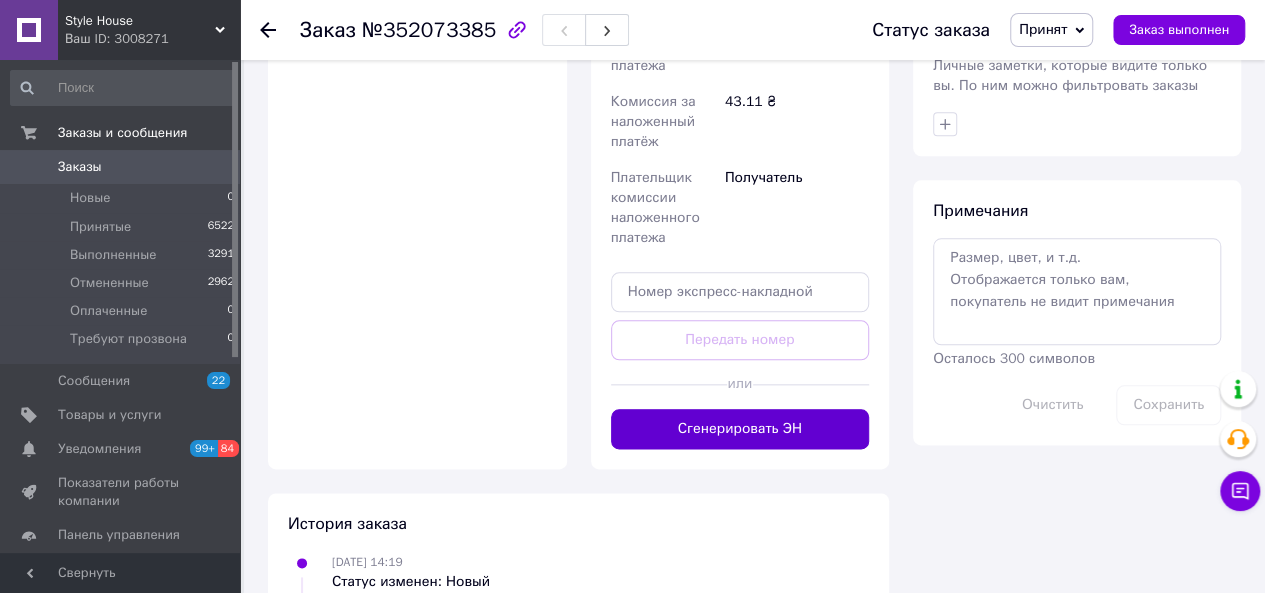 click on "Сгенерировать ЭН" at bounding box center (740, 429) 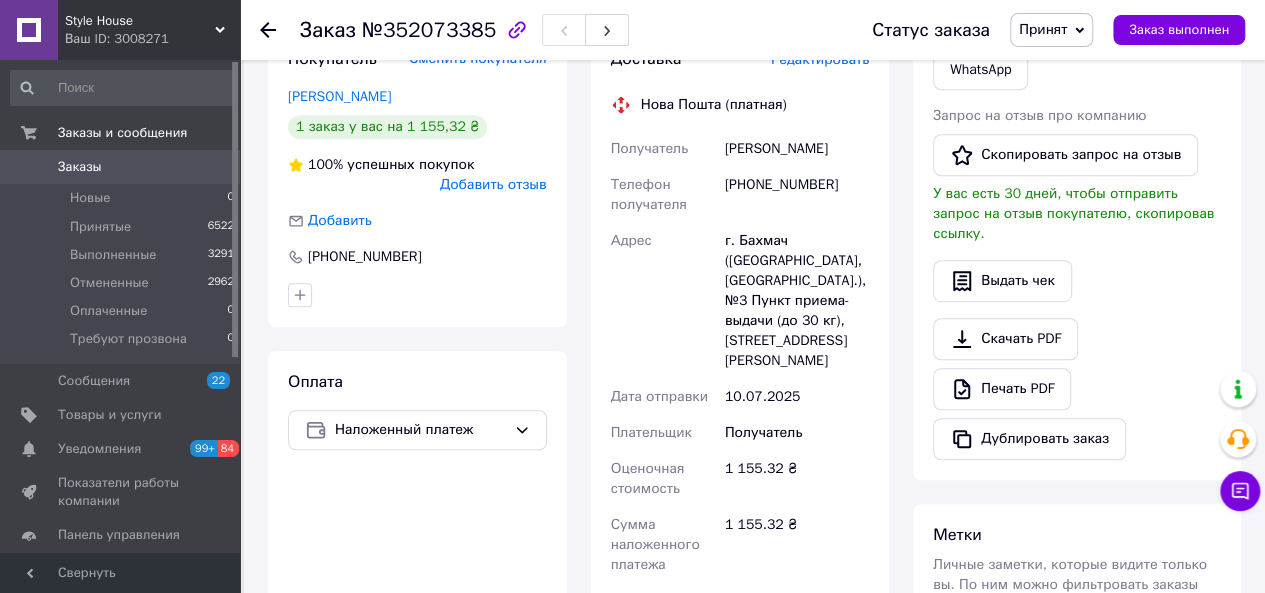 scroll, scrollTop: 484, scrollLeft: 0, axis: vertical 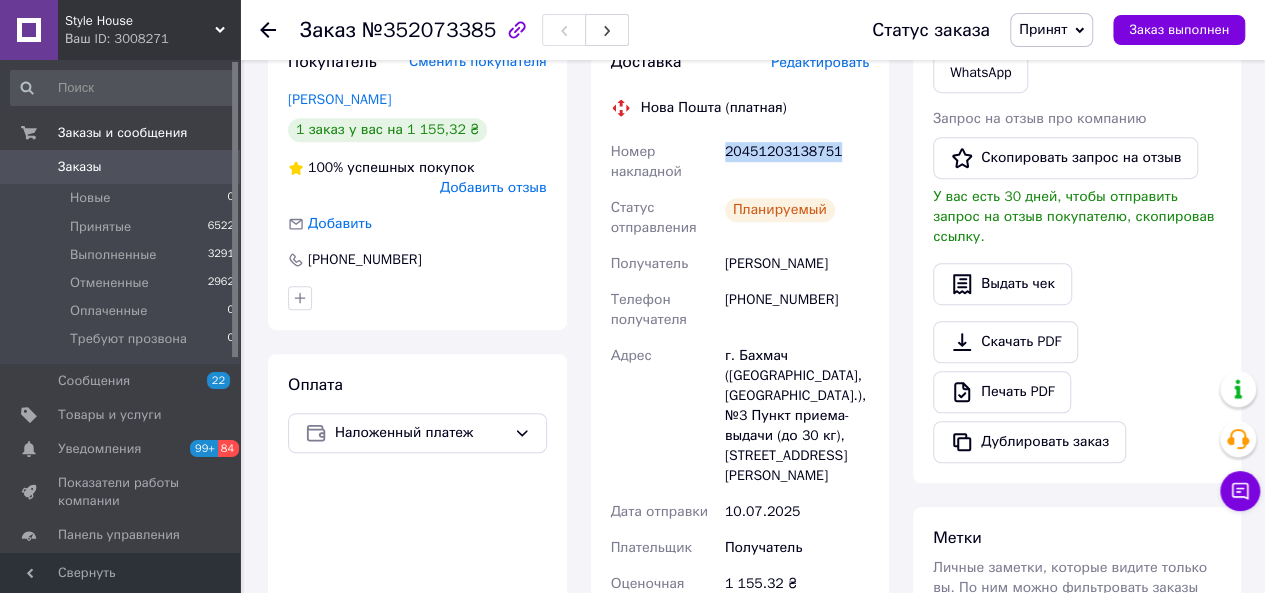 drag, startPoint x: 830, startPoint y: 151, endPoint x: 720, endPoint y: 149, distance: 110.01818 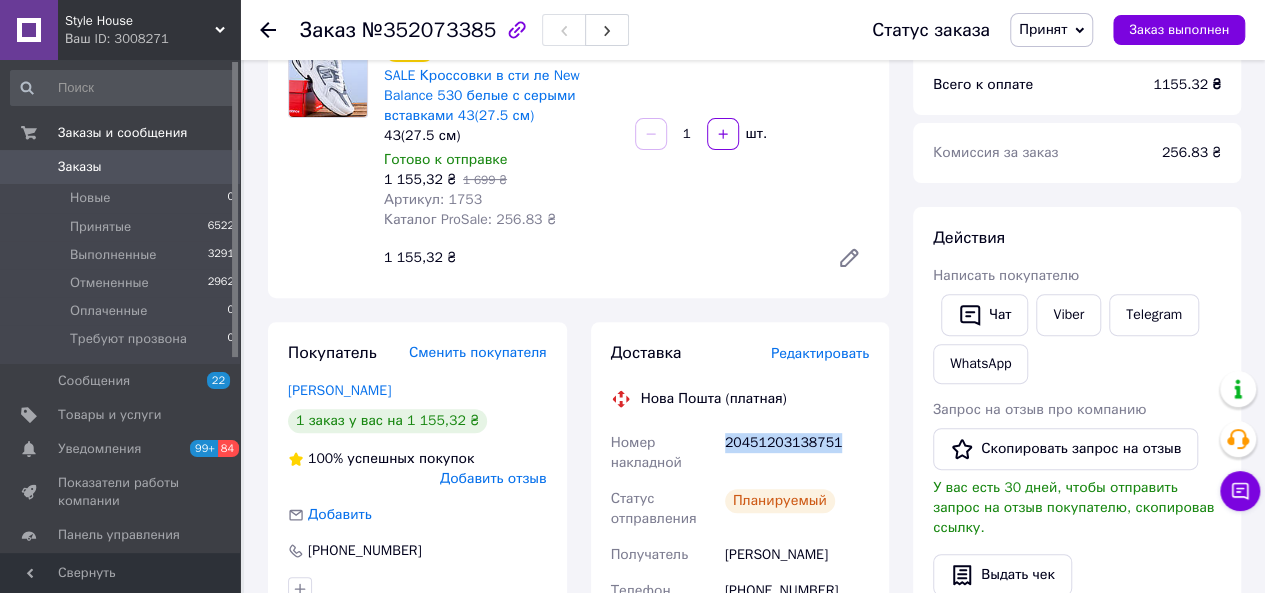 scroll, scrollTop: 0, scrollLeft: 0, axis: both 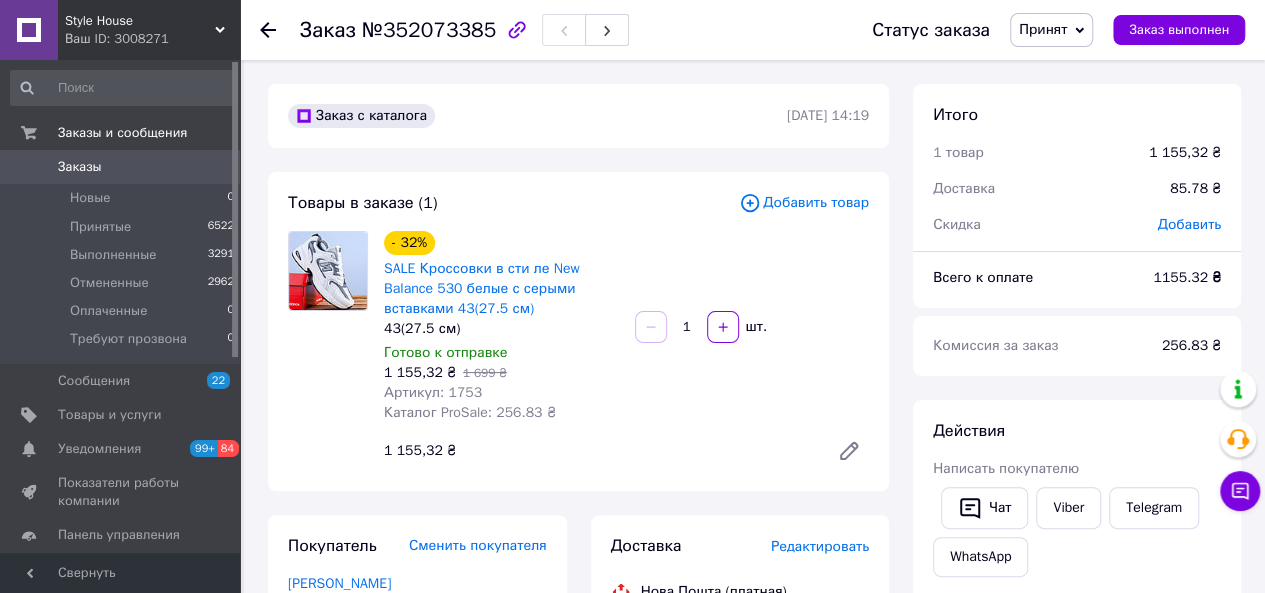click on "Заказы" at bounding box center (121, 167) 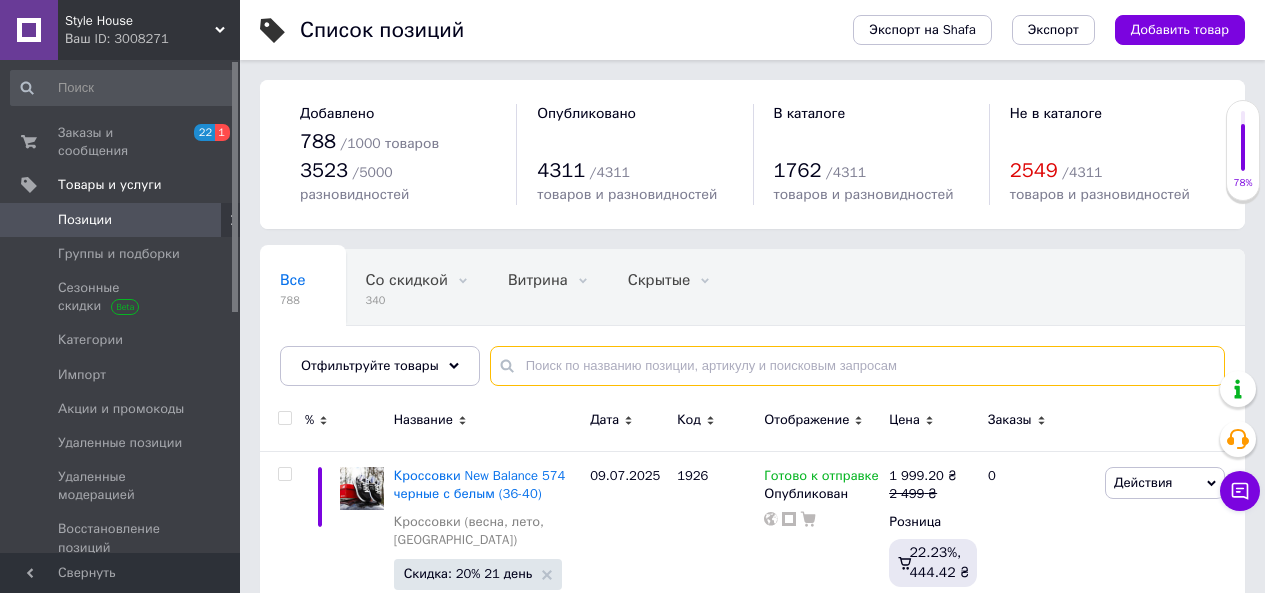 click at bounding box center [857, 366] 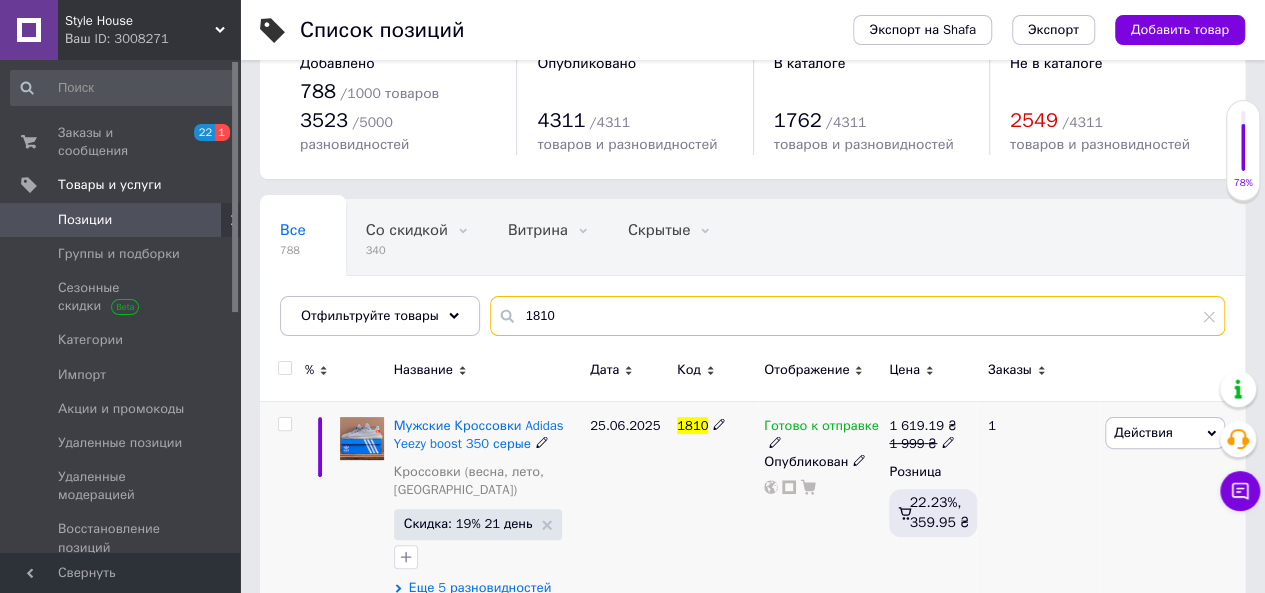 scroll, scrollTop: 49, scrollLeft: 0, axis: vertical 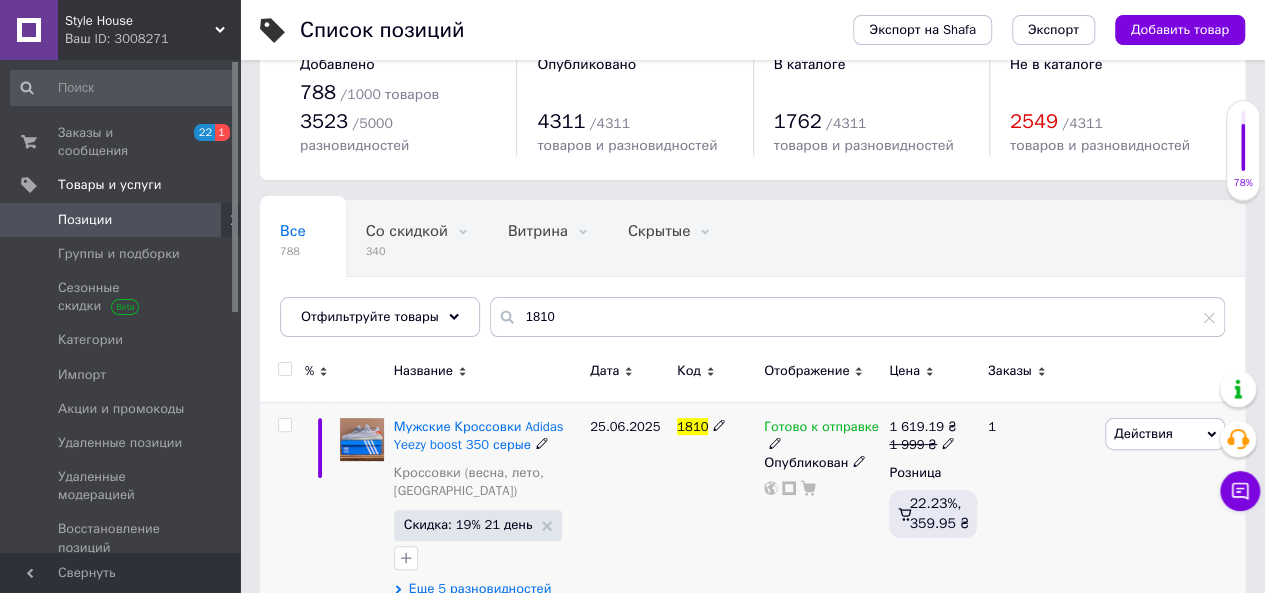 click on "Еще 5 разновидностей" at bounding box center (480, 589) 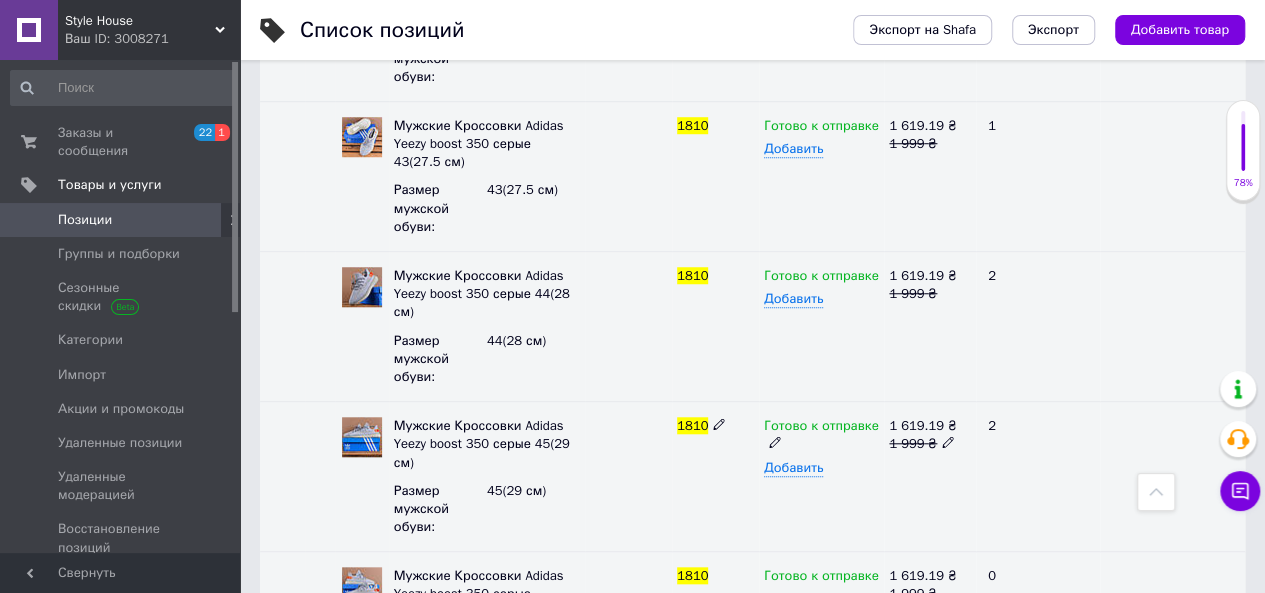 scroll, scrollTop: 798, scrollLeft: 0, axis: vertical 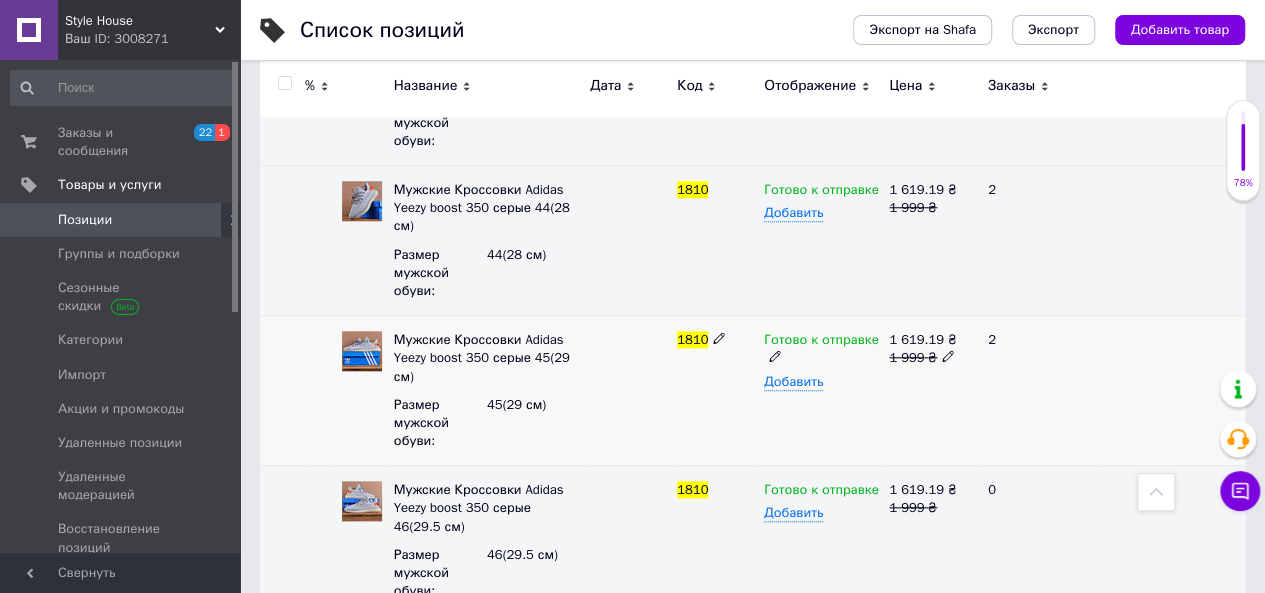 click 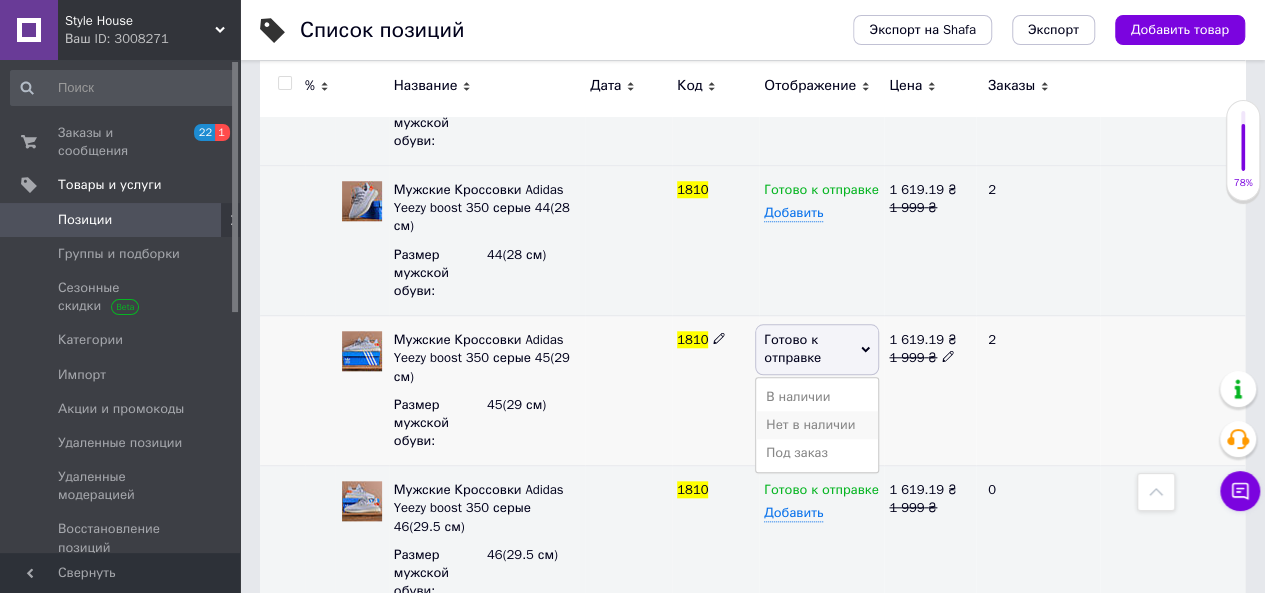click on "Нет в наличии" at bounding box center [817, 425] 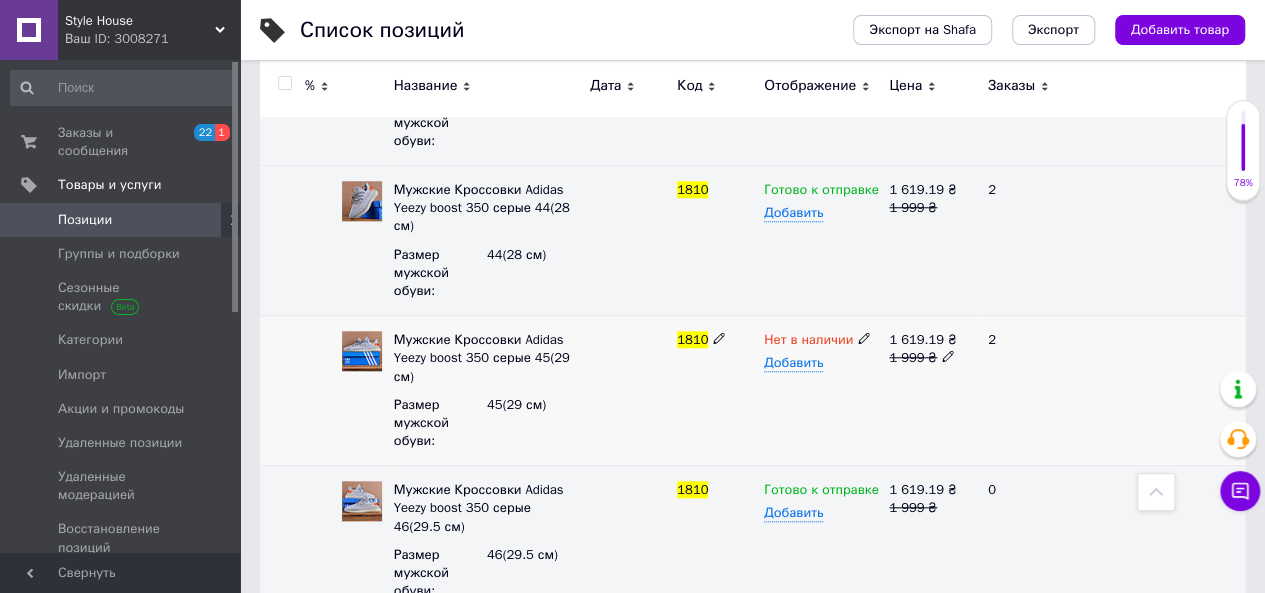 scroll, scrollTop: 0, scrollLeft: 0, axis: both 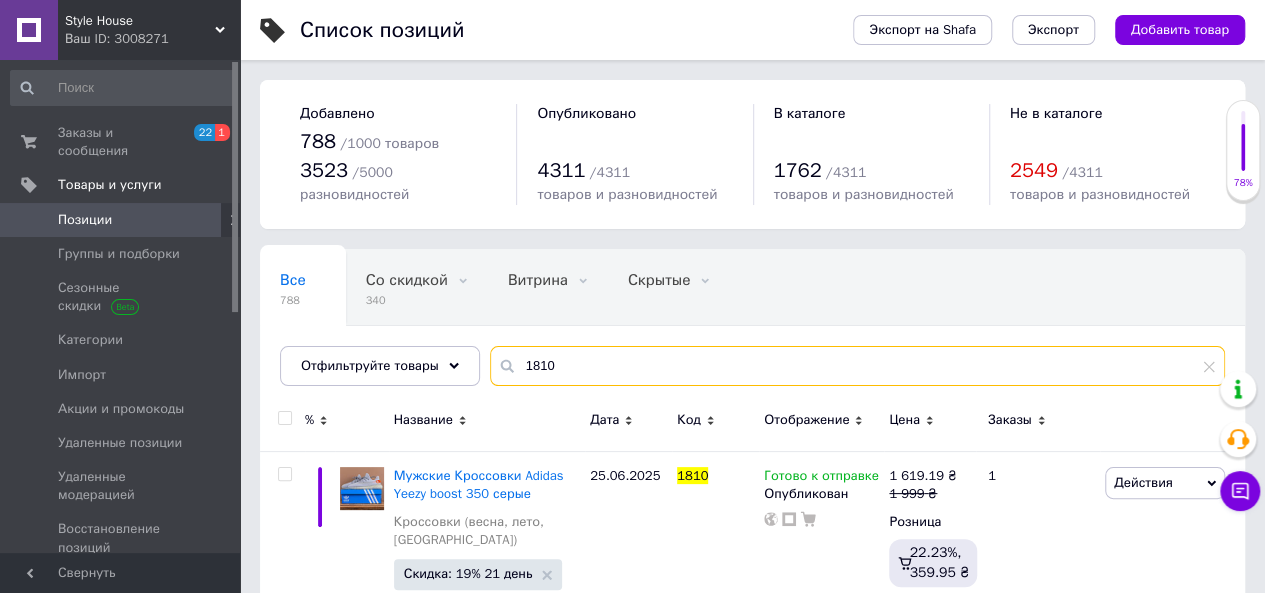 click on "1810" at bounding box center (857, 366) 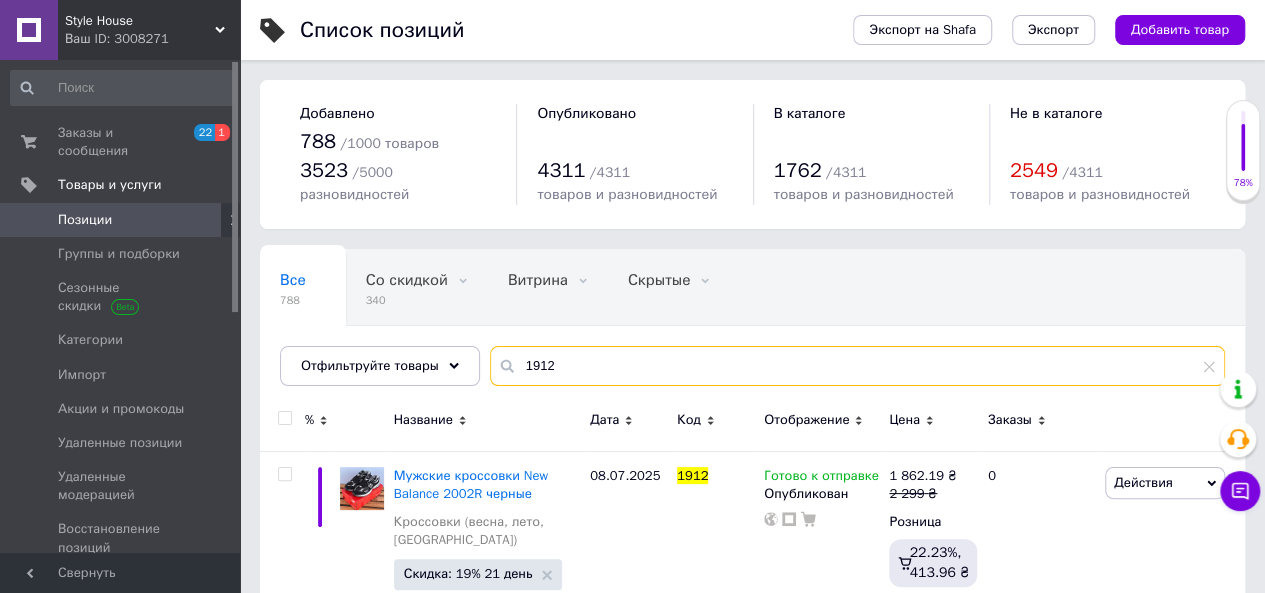 scroll, scrollTop: 50, scrollLeft: 0, axis: vertical 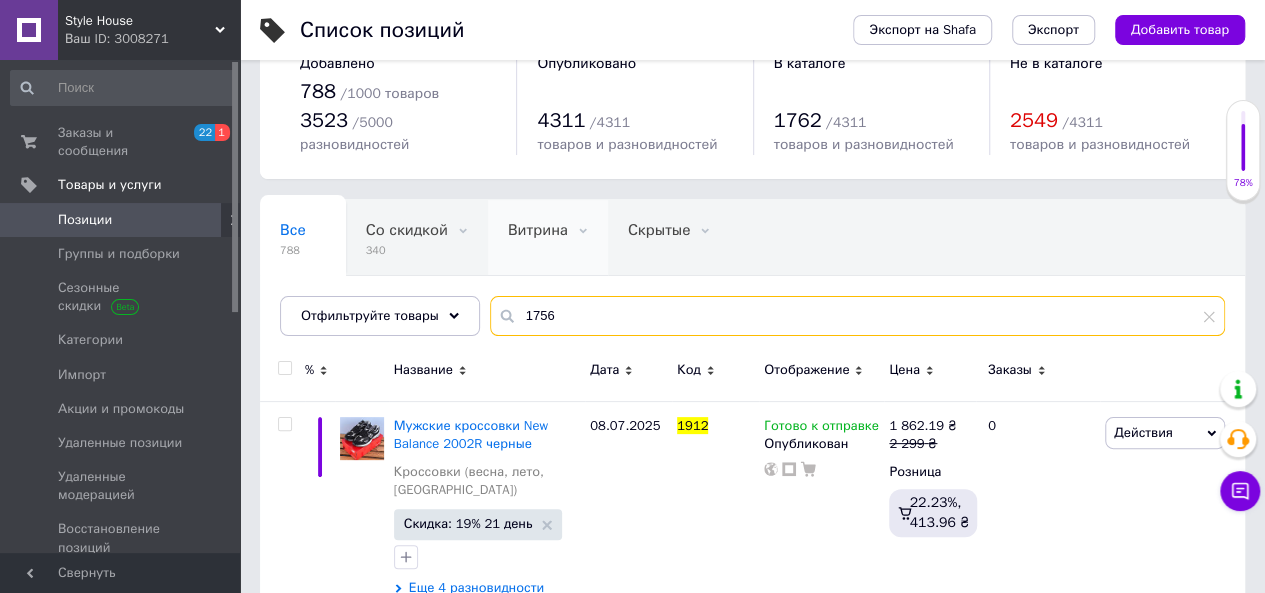 type on "1756" 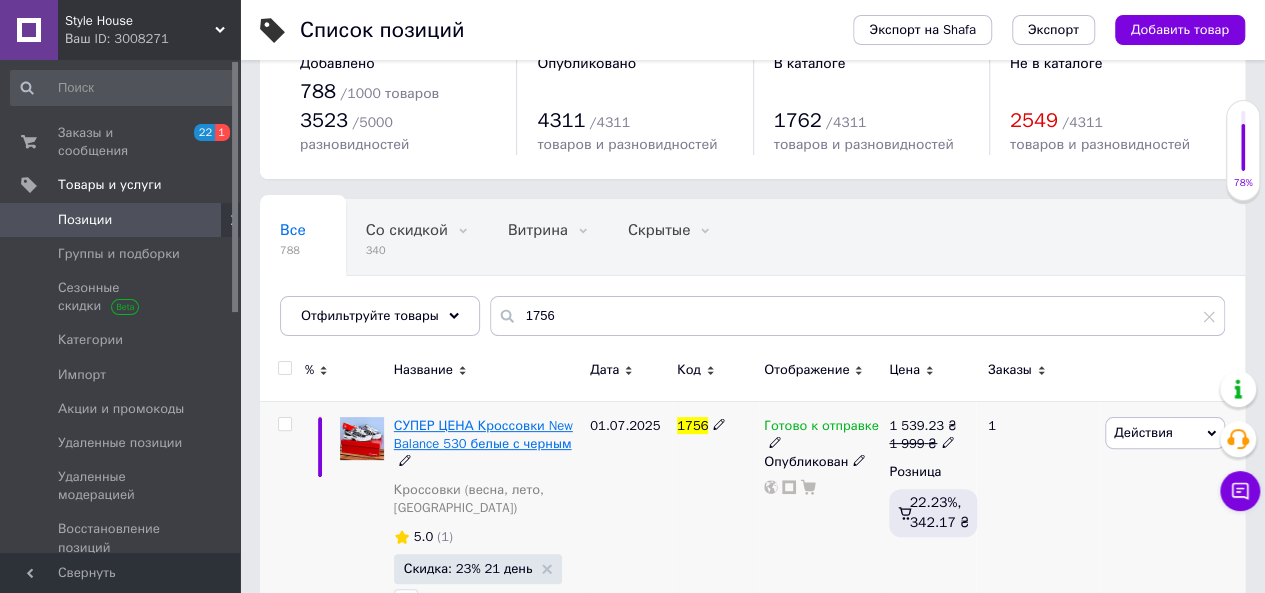 click on "СУПЕР ЦЕНА Кроссовки New Balance 530 белые с черным" at bounding box center [483, 434] 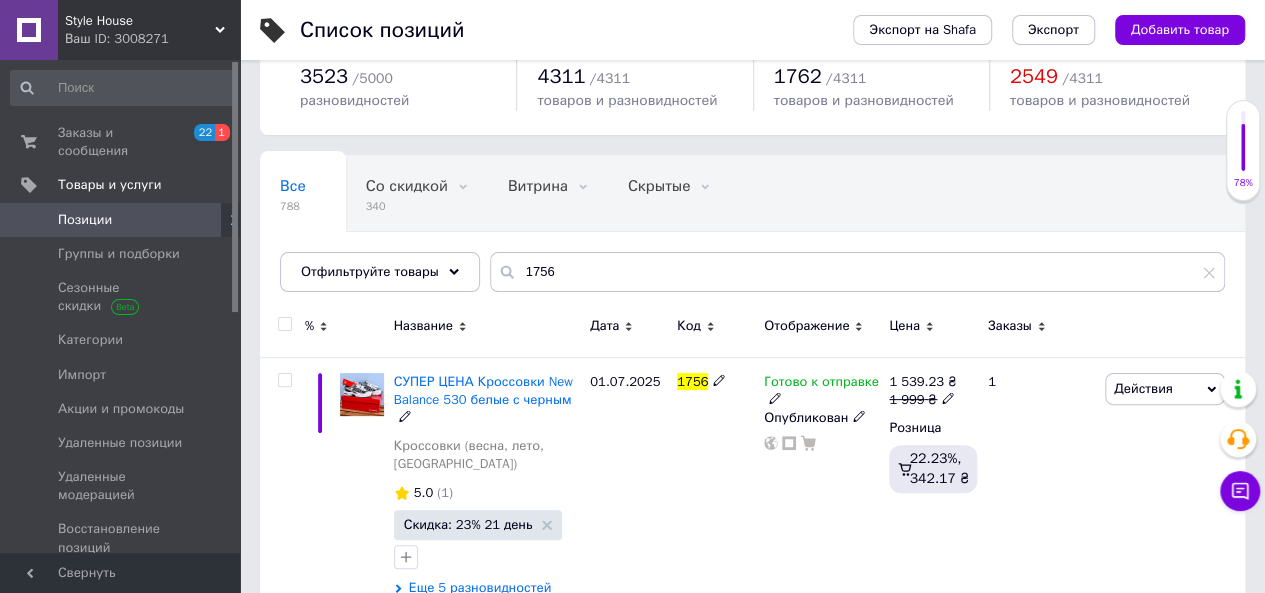 scroll, scrollTop: 76, scrollLeft: 0, axis: vertical 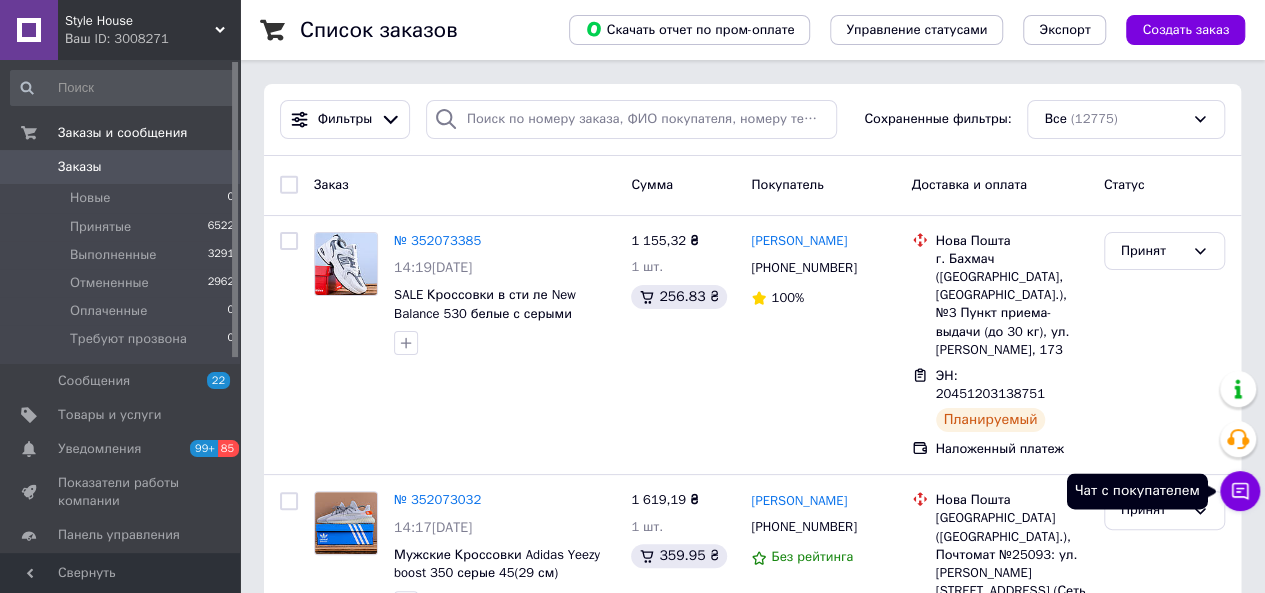 click 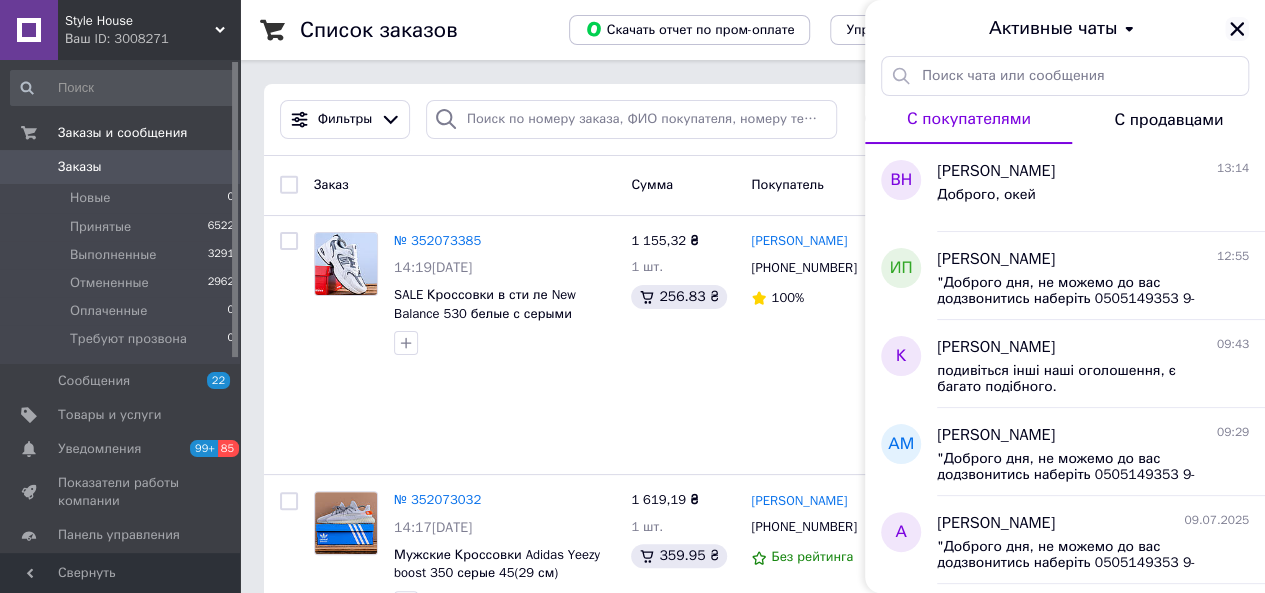 click at bounding box center (1237, 29) 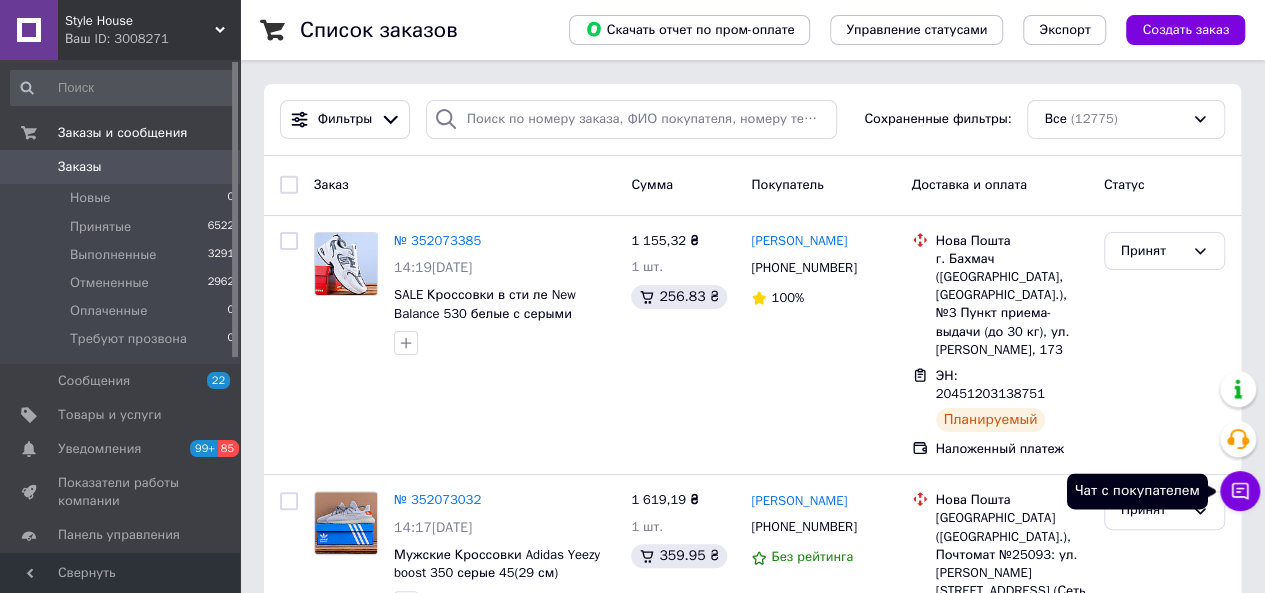 click on "Чат с покупателем" at bounding box center (1240, 491) 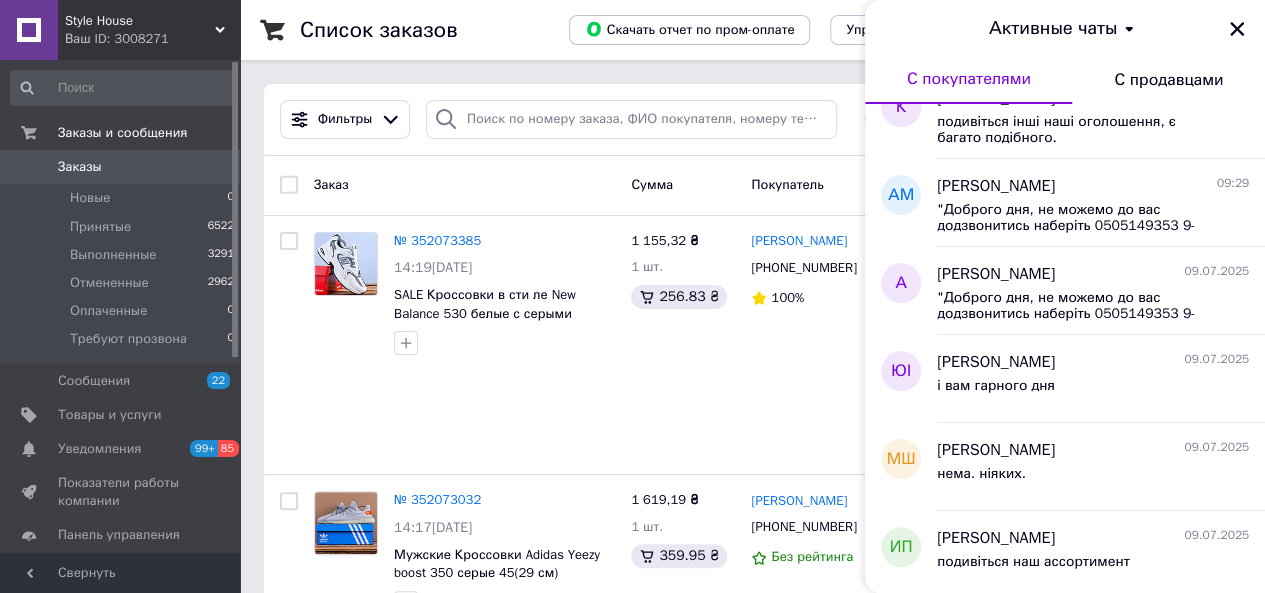 scroll, scrollTop: 231, scrollLeft: 0, axis: vertical 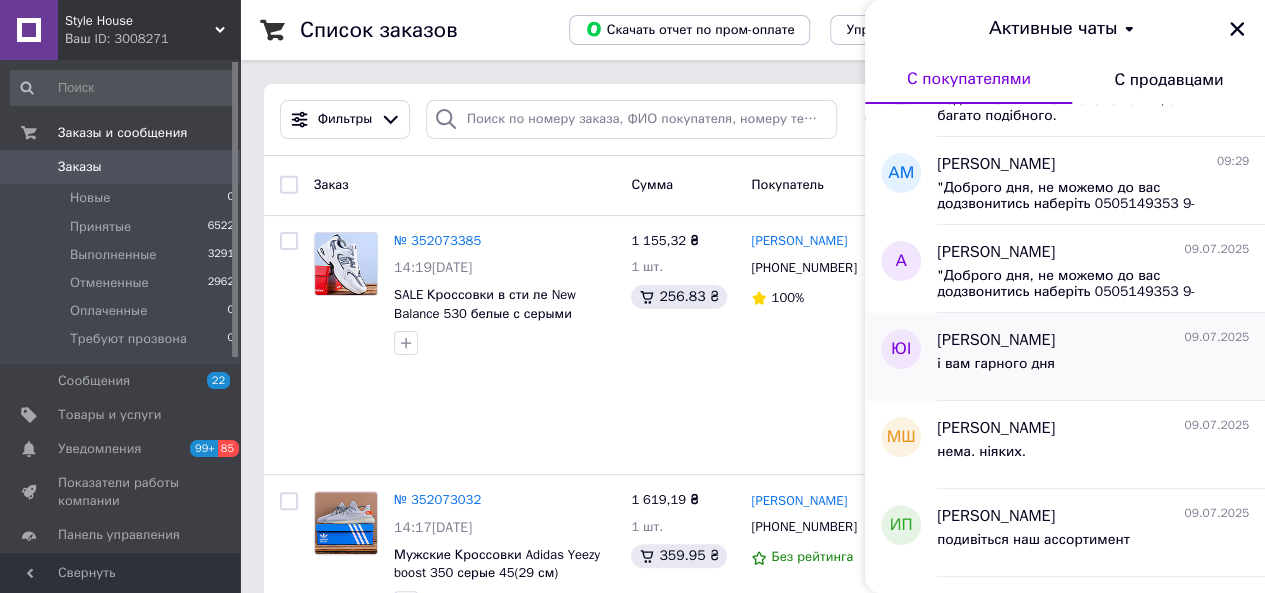 click on "Юлія Ігнатенко" at bounding box center [996, 340] 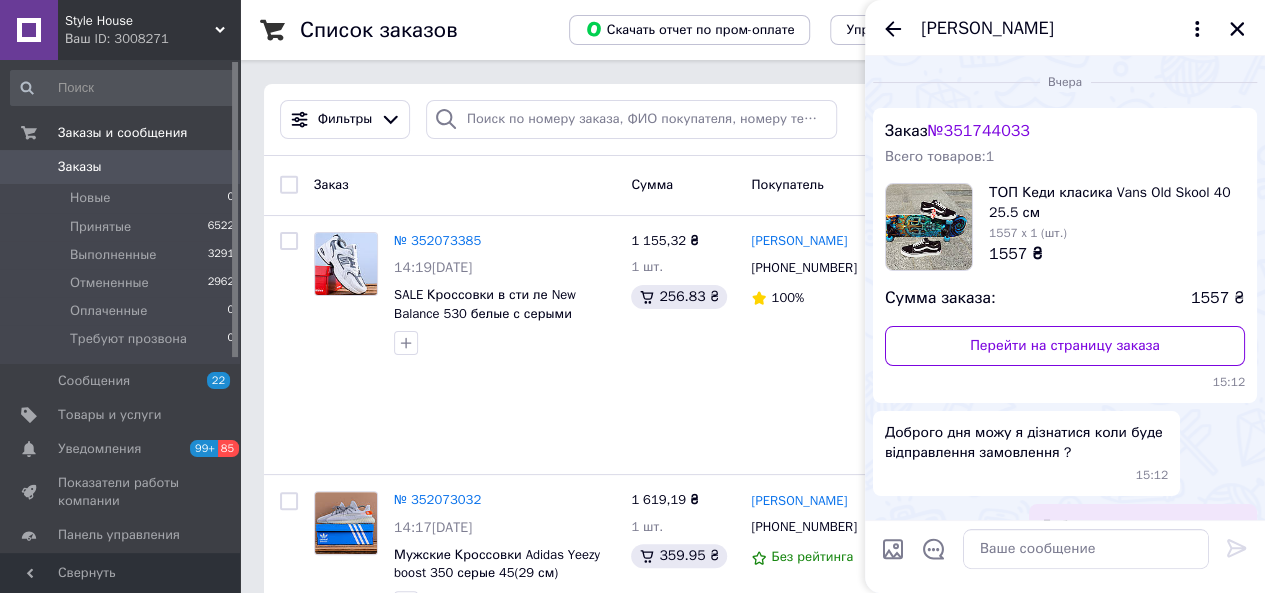 scroll, scrollTop: 594, scrollLeft: 0, axis: vertical 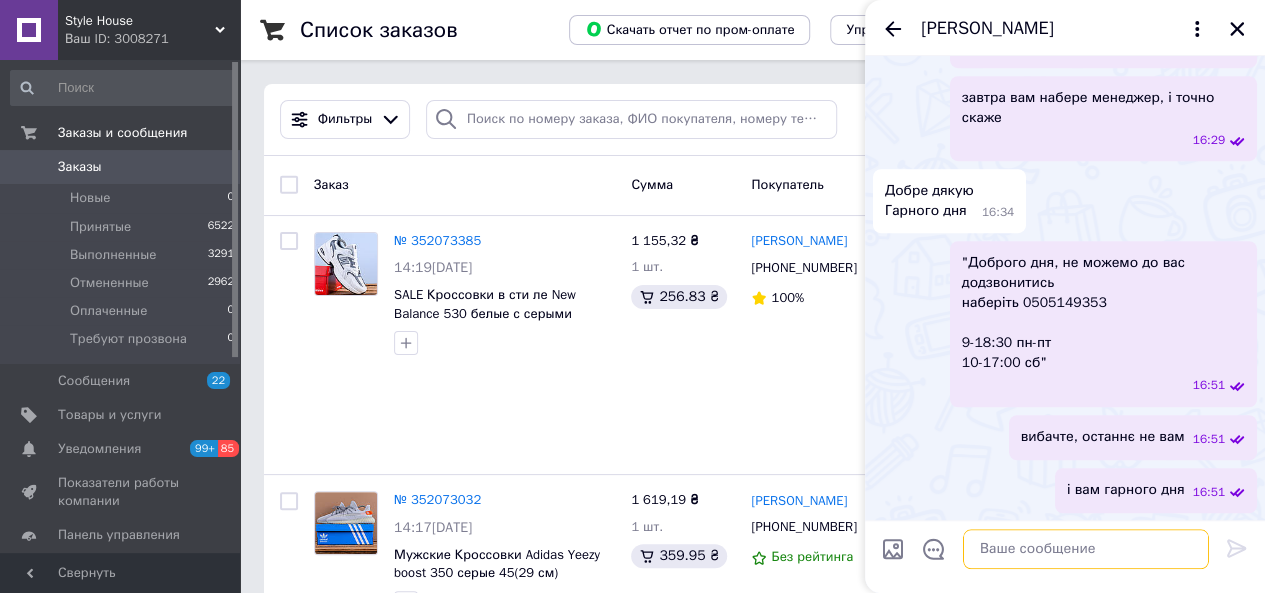 click at bounding box center [1086, 549] 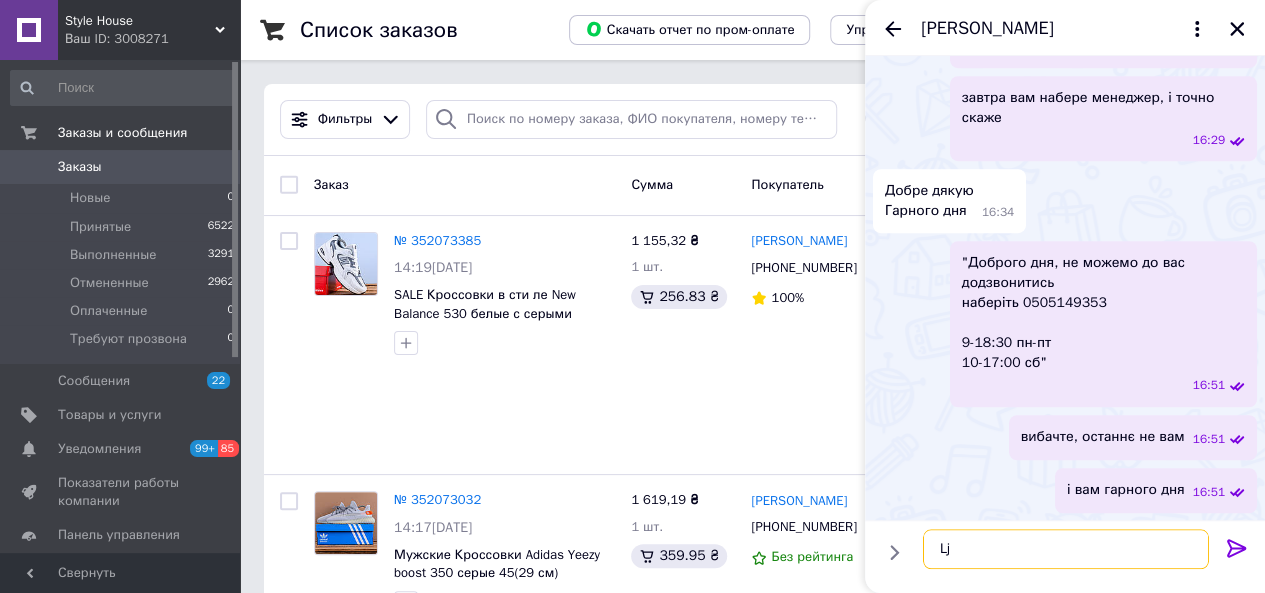 type on "L" 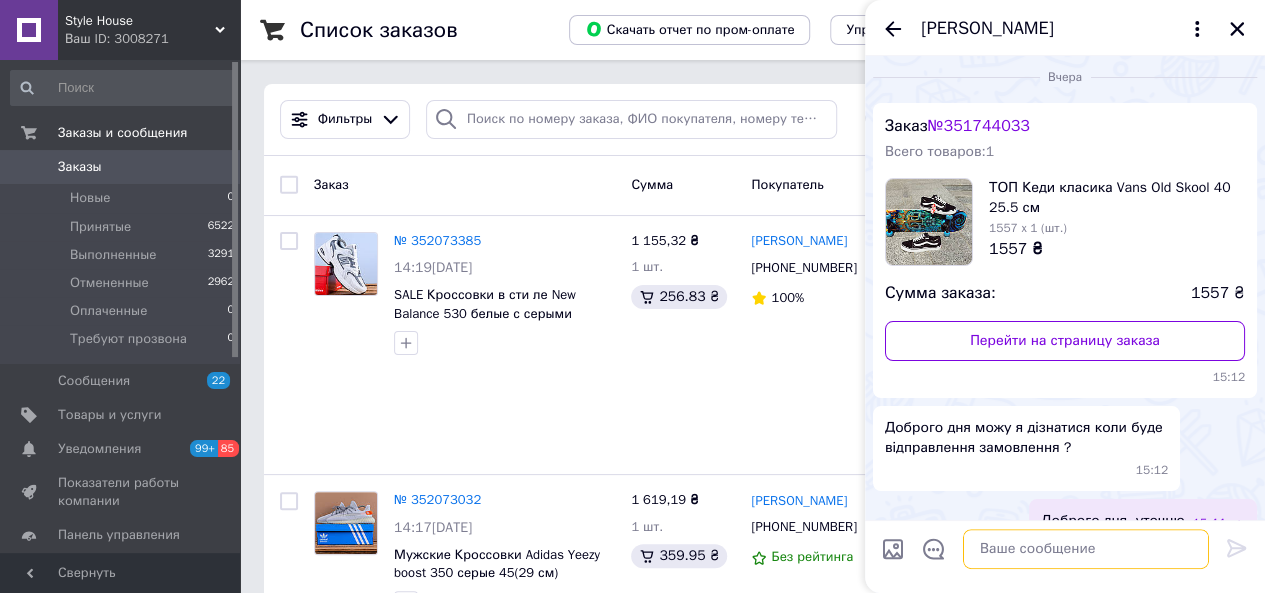scroll, scrollTop: 0, scrollLeft: 0, axis: both 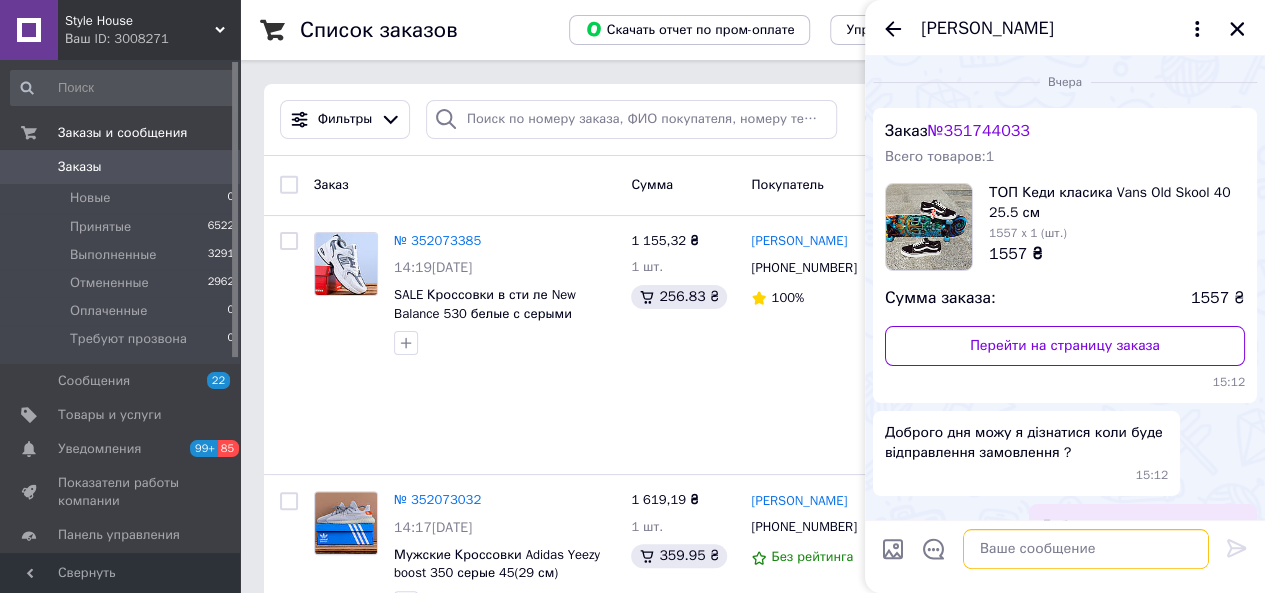click at bounding box center (1086, 549) 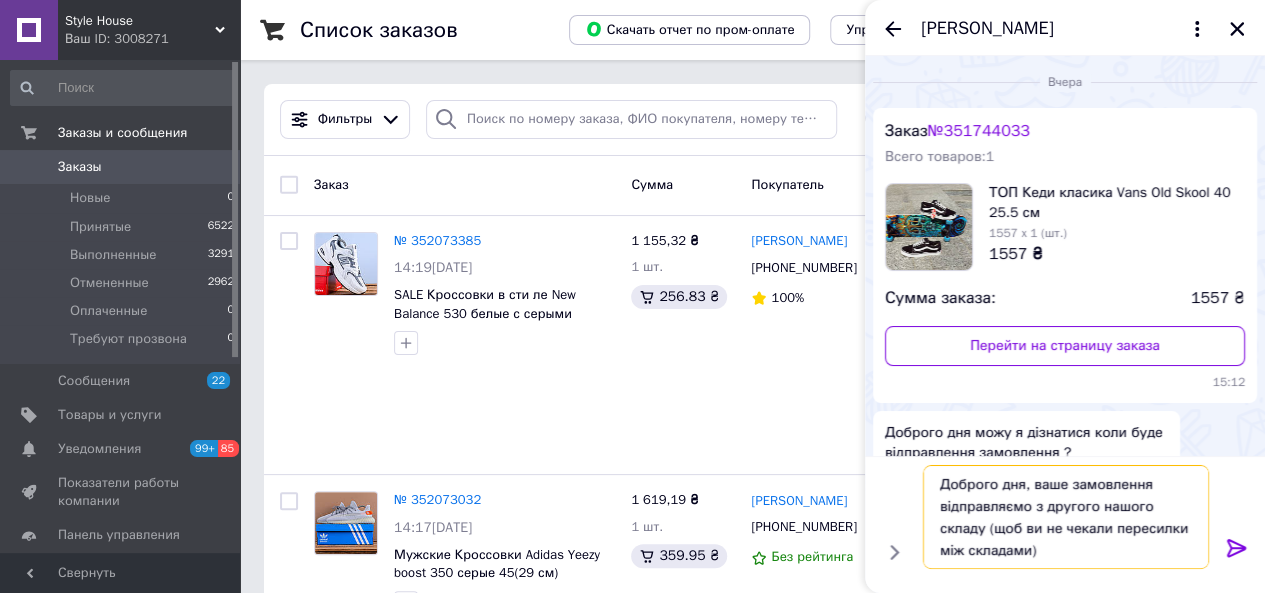 type on "Доброго дня, ваше замовлення відправляємо з другого нашого складу (щоб ви не чекали пересилки між складами)" 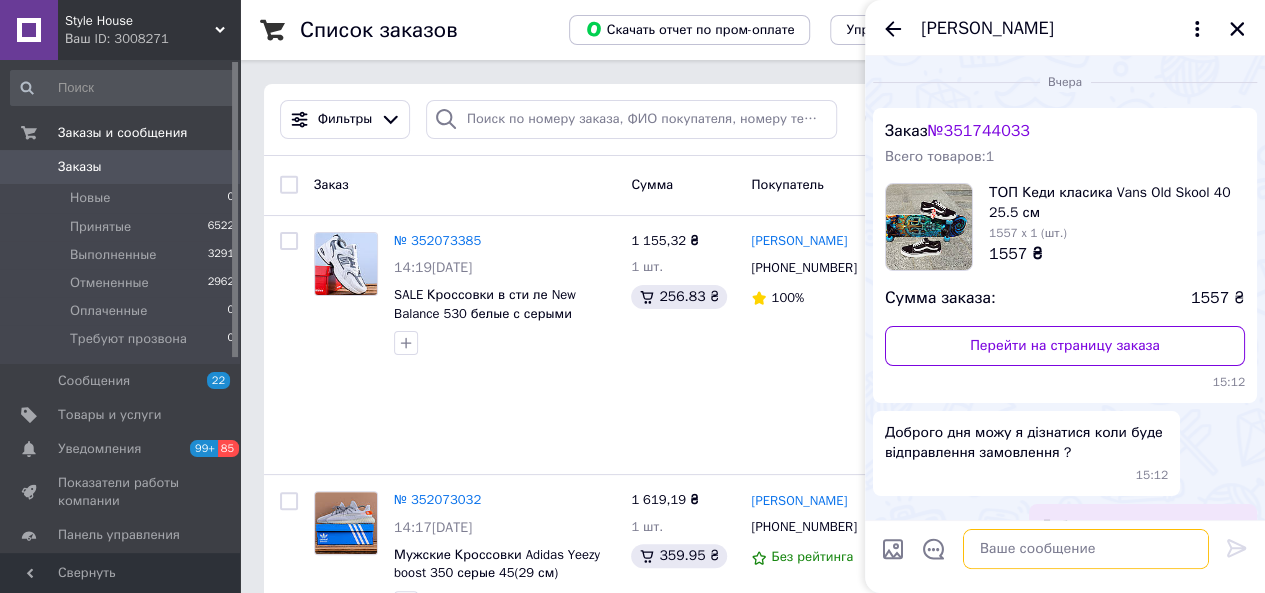 scroll, scrollTop: 780, scrollLeft: 0, axis: vertical 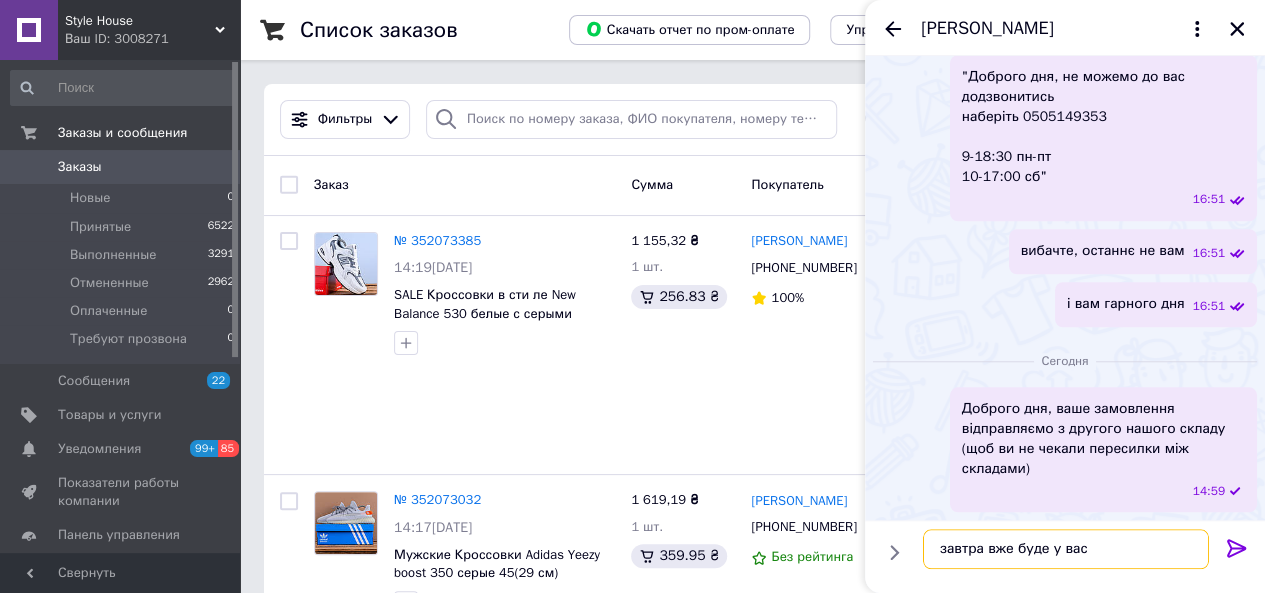 type on "завтра вже буде у вас" 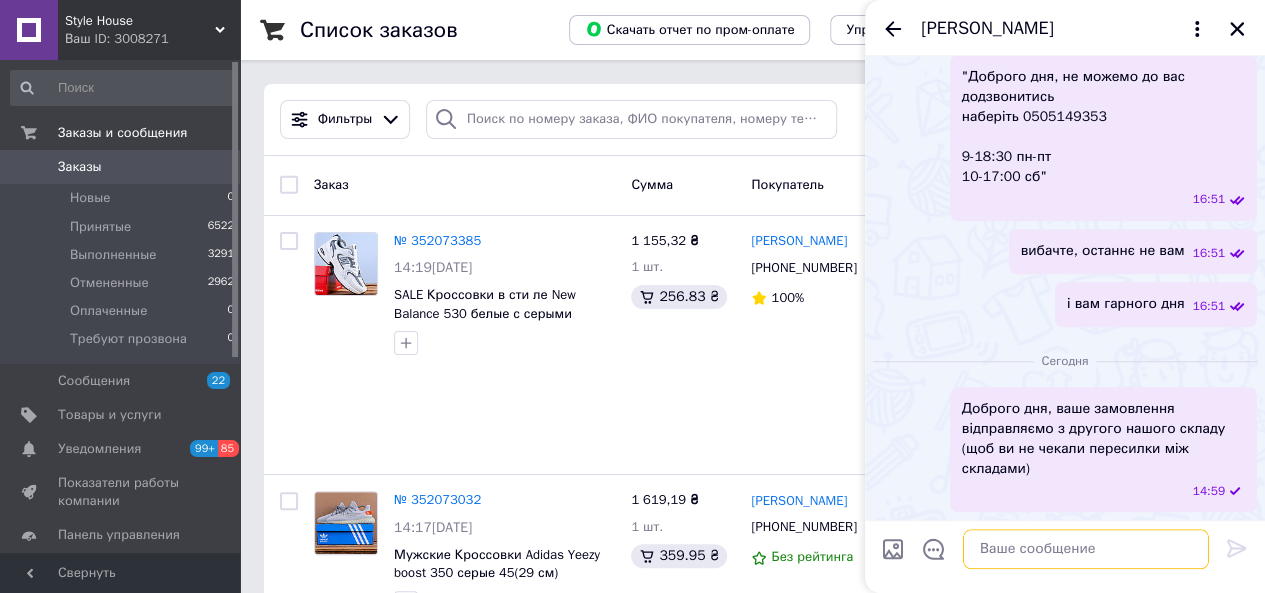 scroll, scrollTop: 833, scrollLeft: 0, axis: vertical 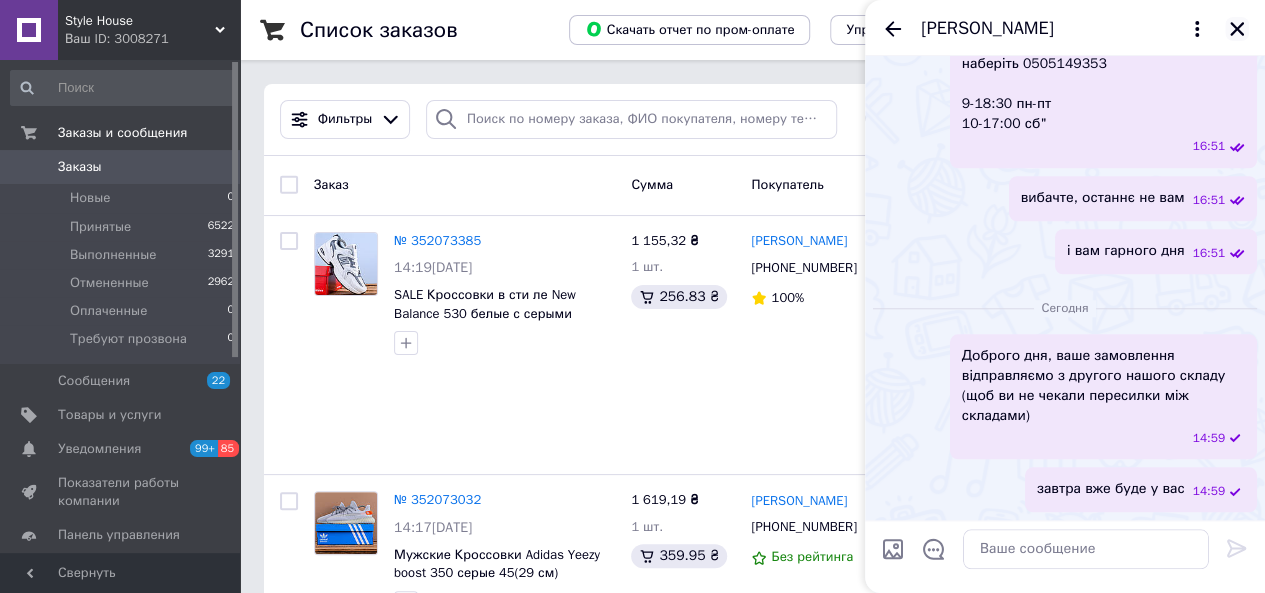 click 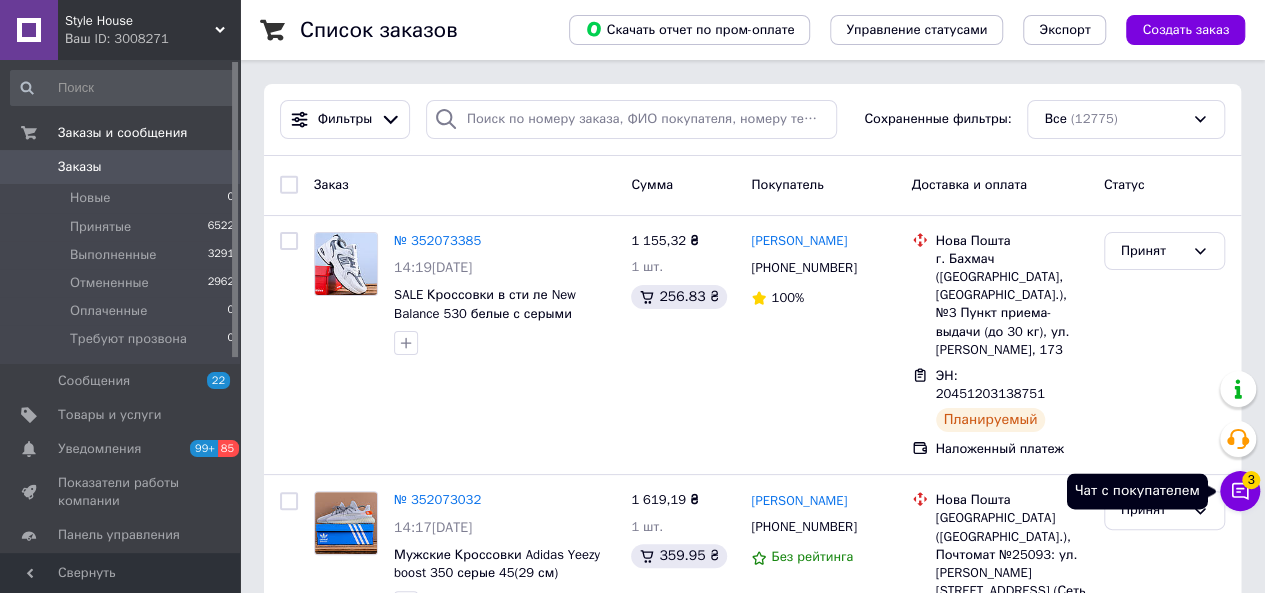 click 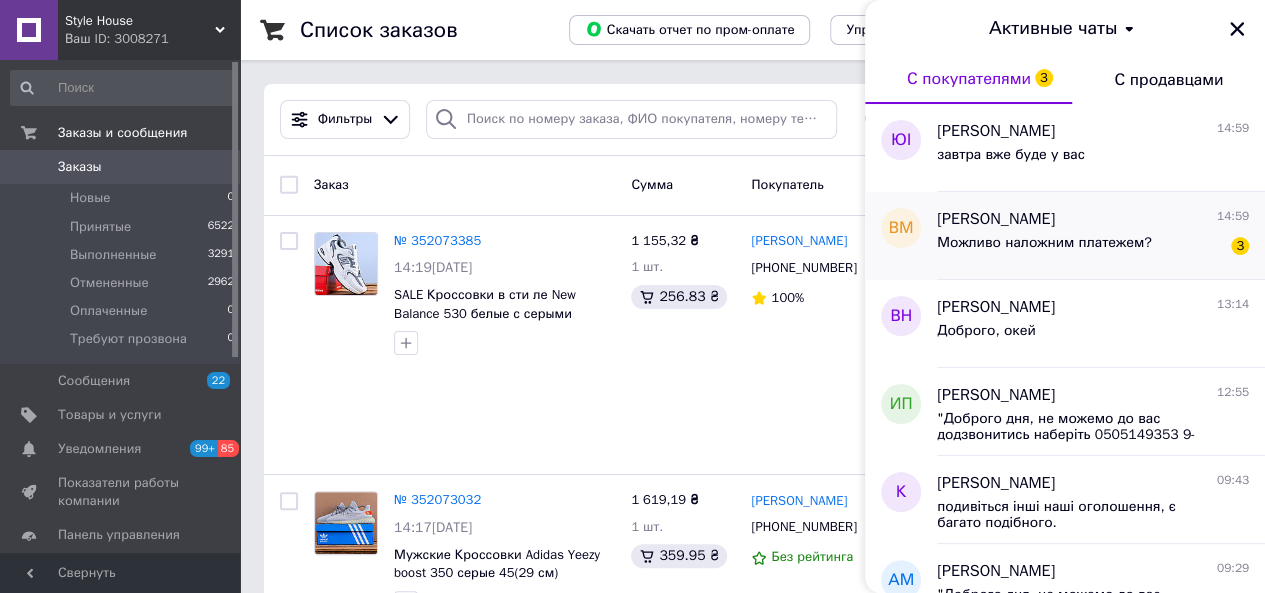 click on "Можливо наложним платежем?" at bounding box center (1044, 249) 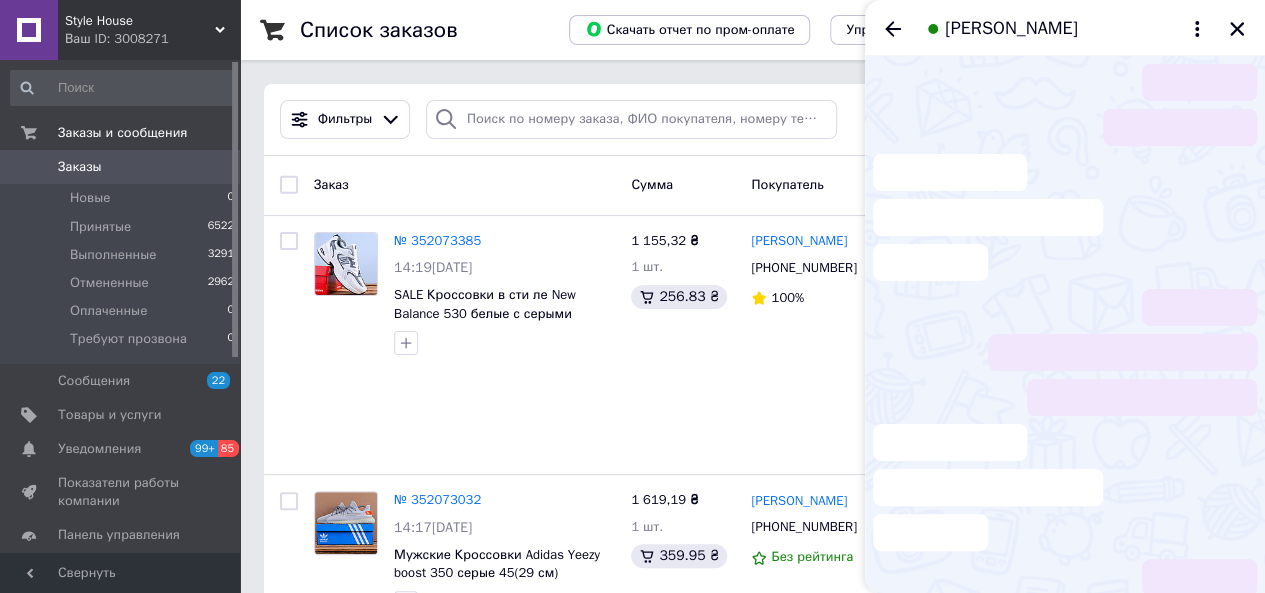 scroll, scrollTop: 106, scrollLeft: 0, axis: vertical 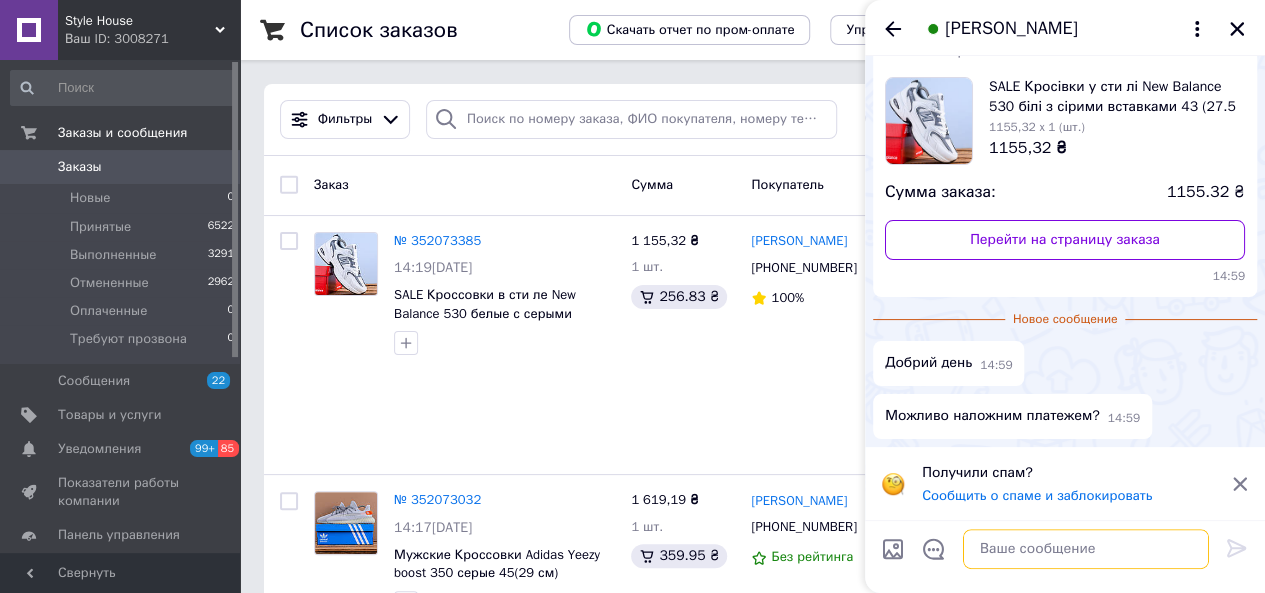 click at bounding box center [1086, 549] 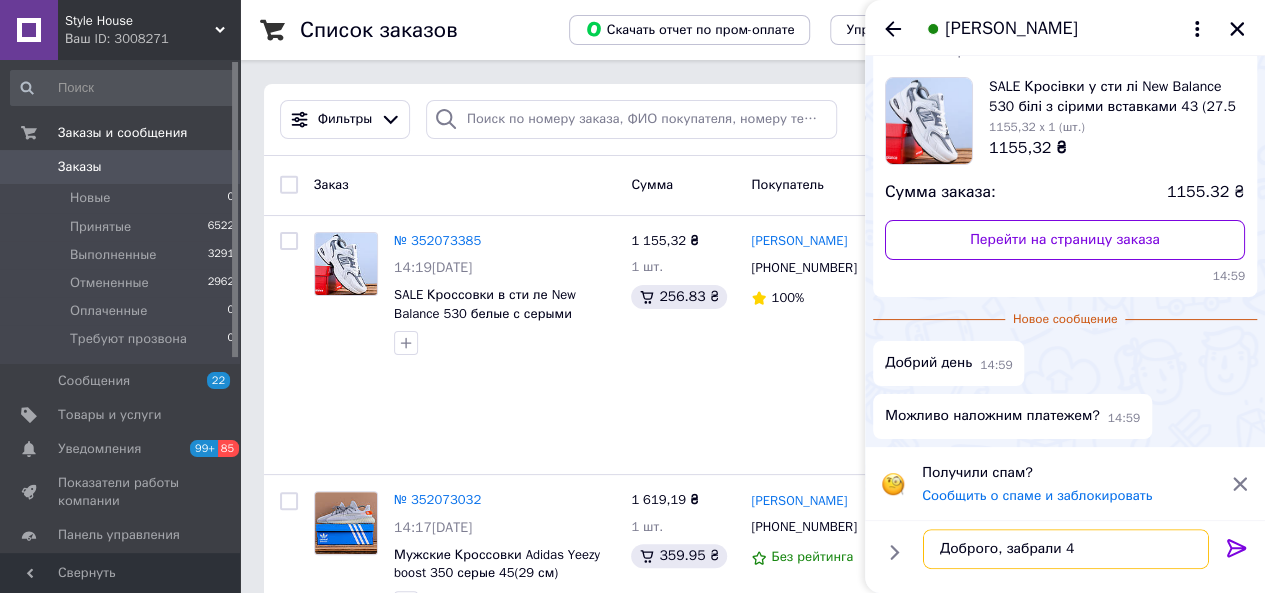 type on "Доброго, забрали 43" 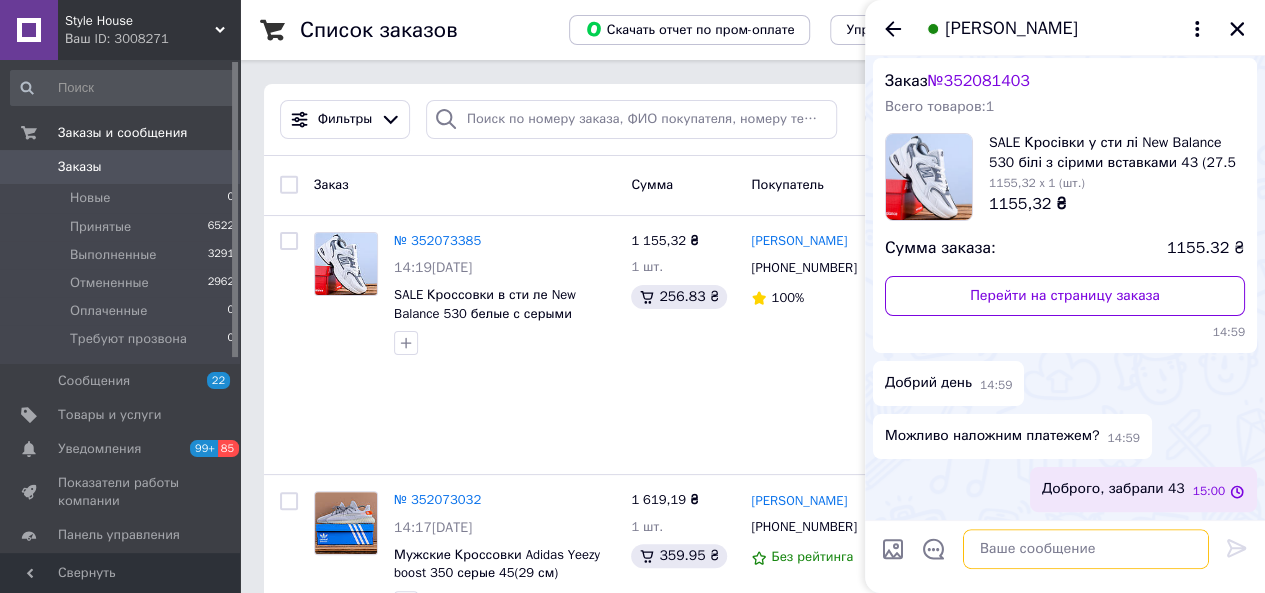 scroll, scrollTop: 49, scrollLeft: 0, axis: vertical 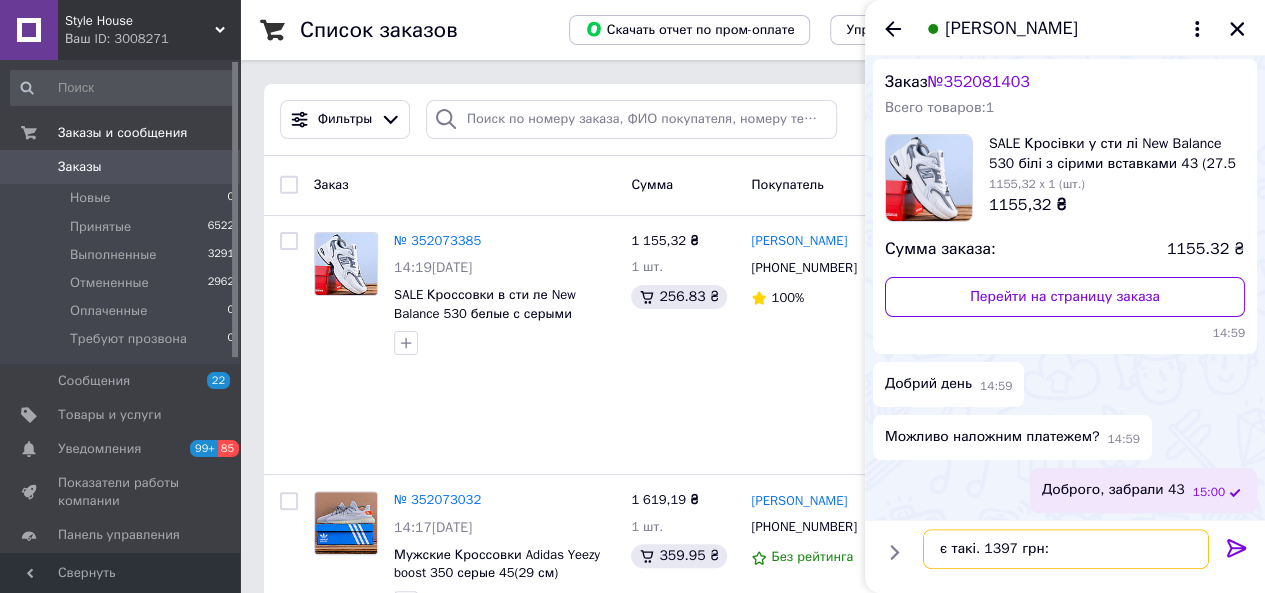 type on "є такі. 1397 грн:" 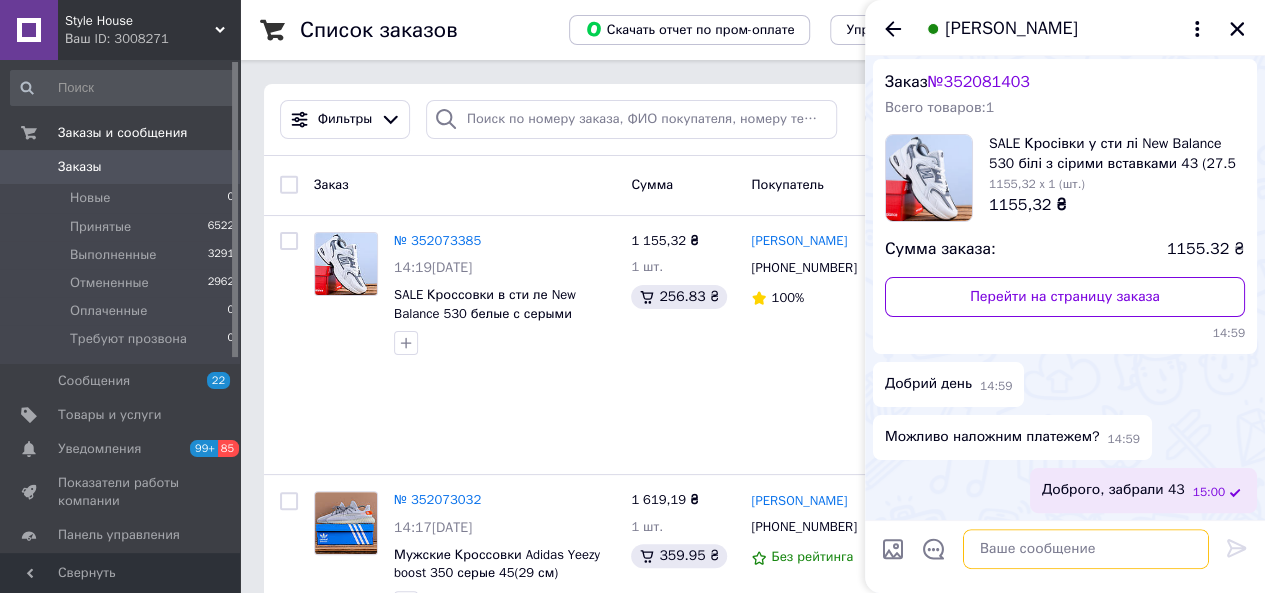 scroll, scrollTop: 102, scrollLeft: 0, axis: vertical 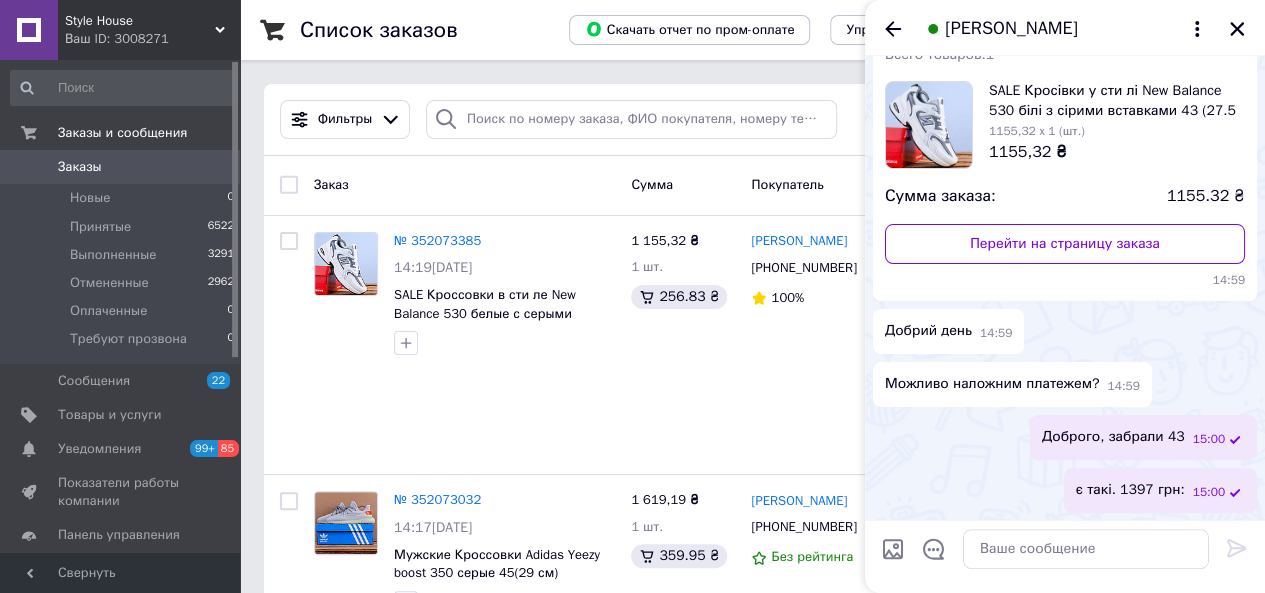 click at bounding box center (893, 549) 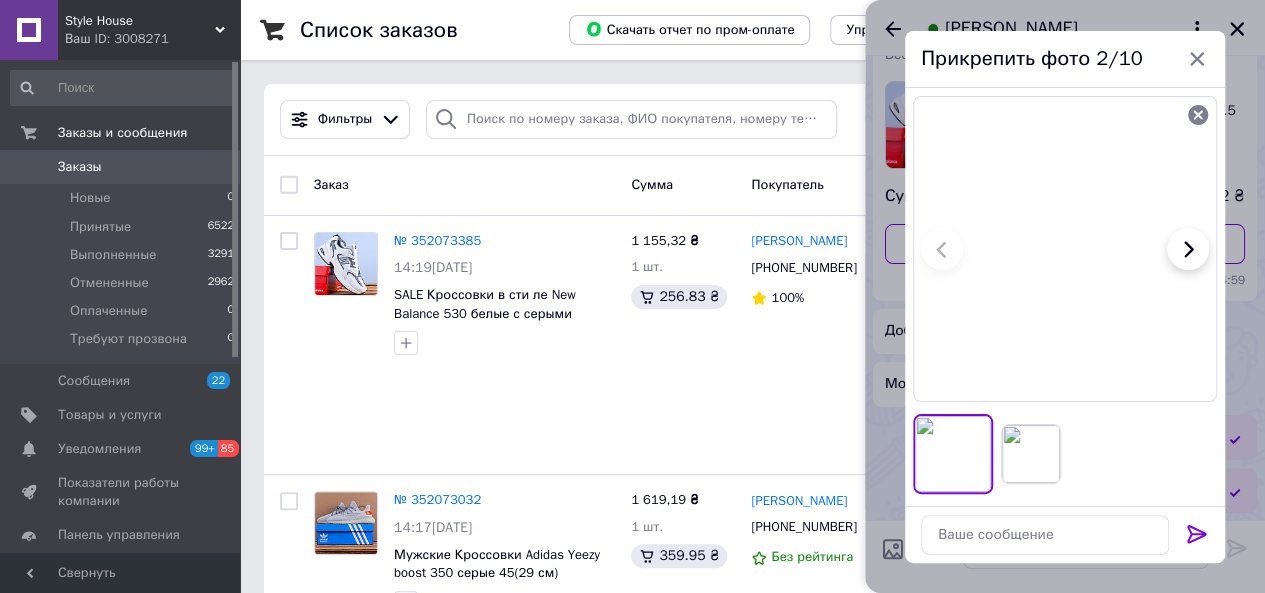 click 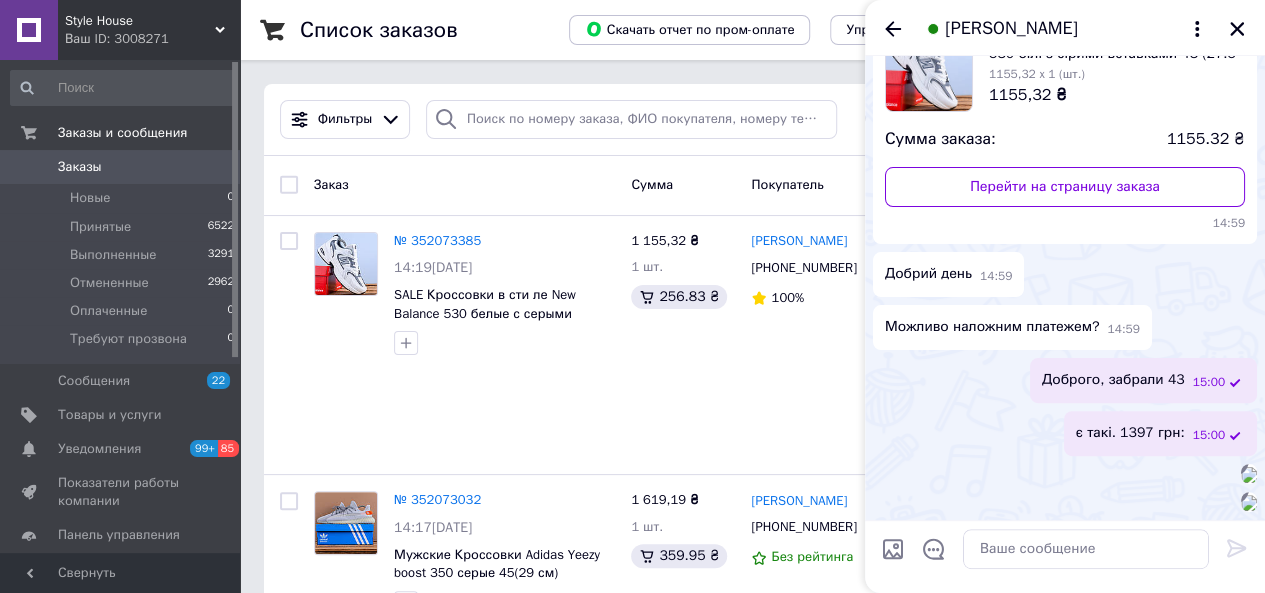 scroll, scrollTop: 718, scrollLeft: 0, axis: vertical 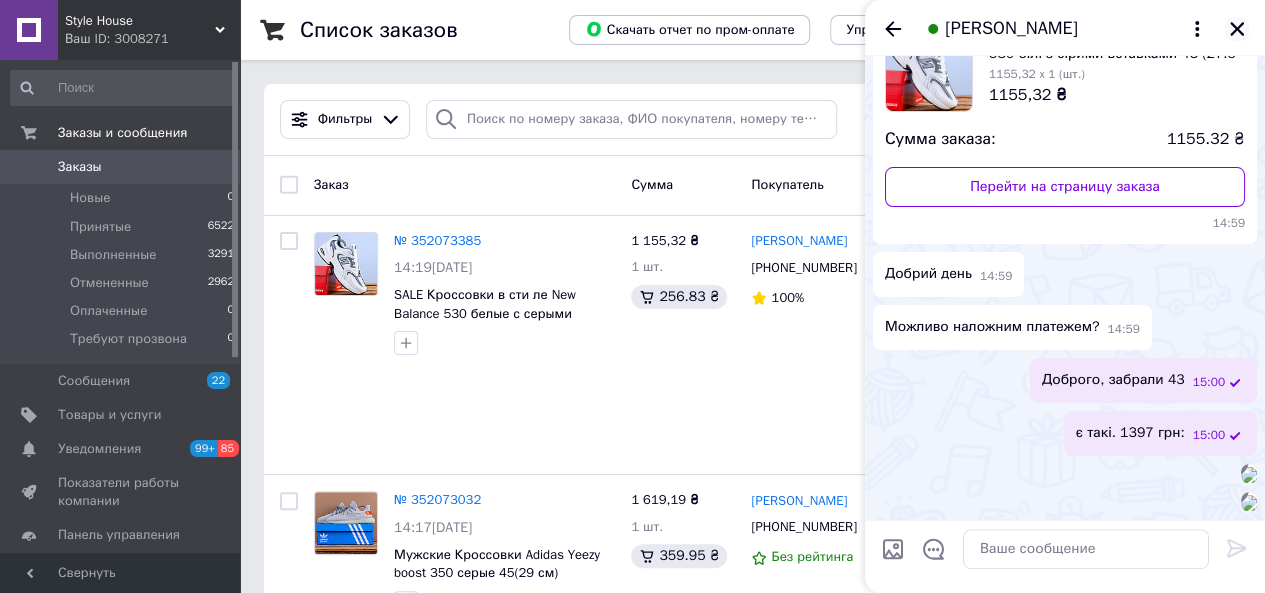 click 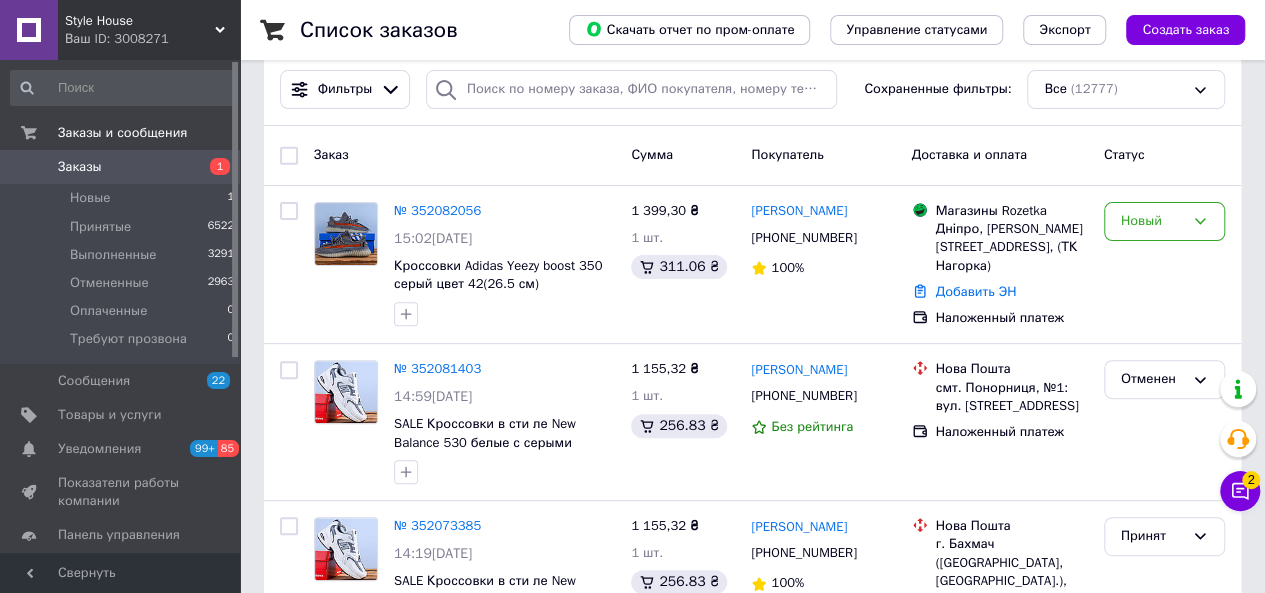 scroll, scrollTop: 191, scrollLeft: 0, axis: vertical 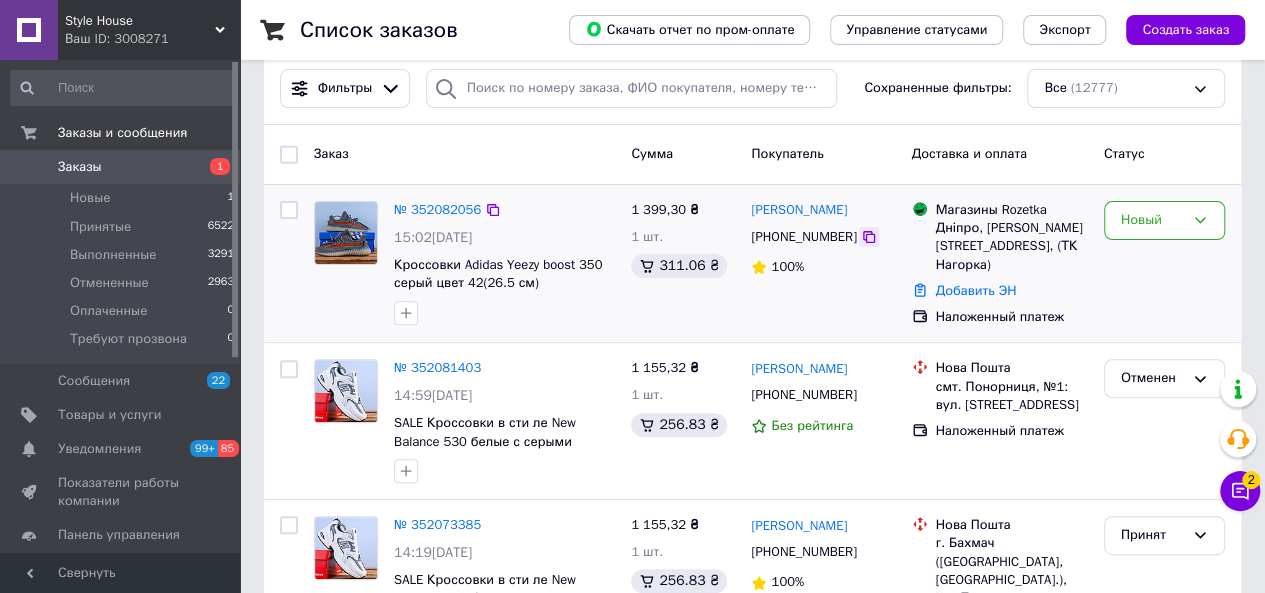 click 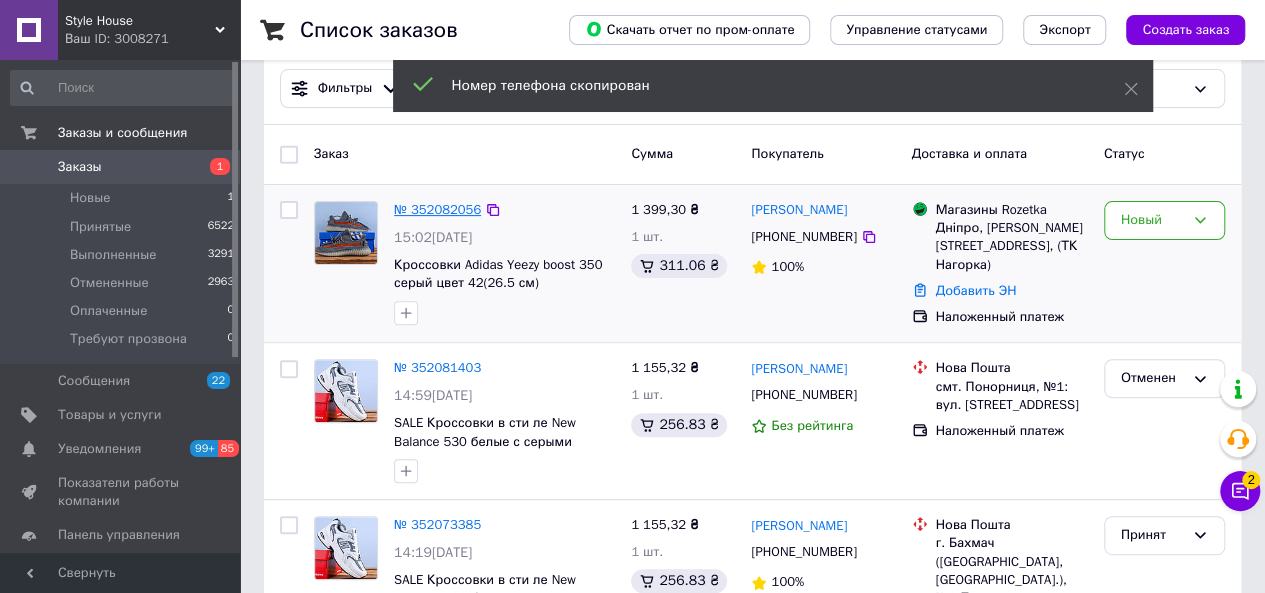 click on "№ 352082056" at bounding box center [437, 209] 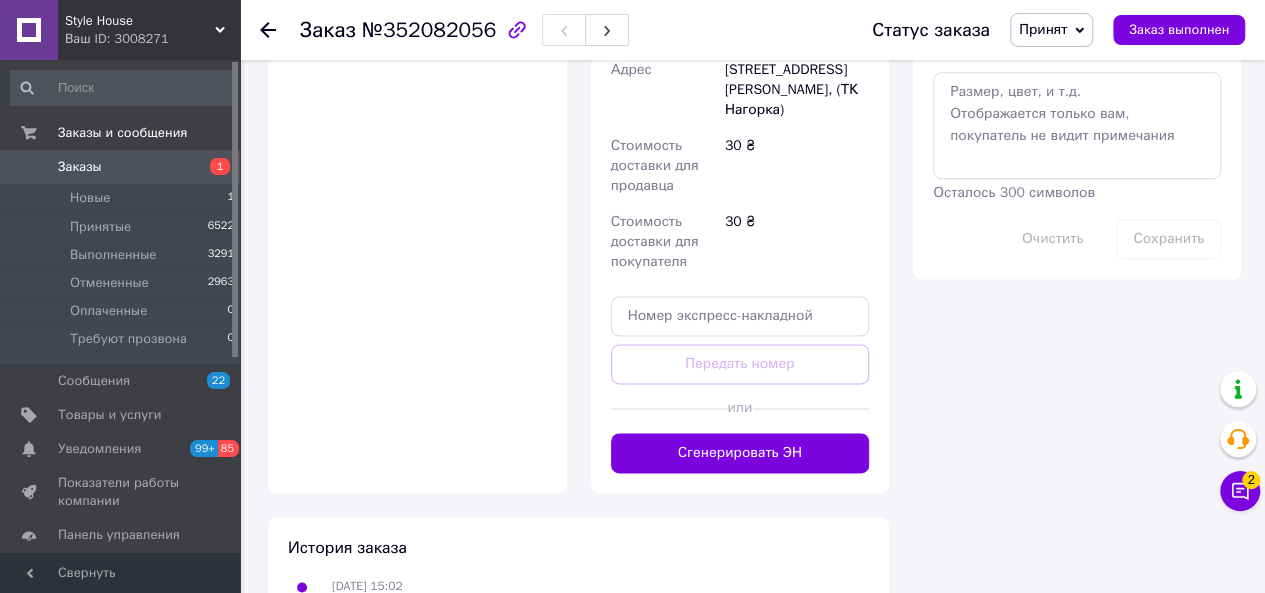 scroll, scrollTop: 1170, scrollLeft: 0, axis: vertical 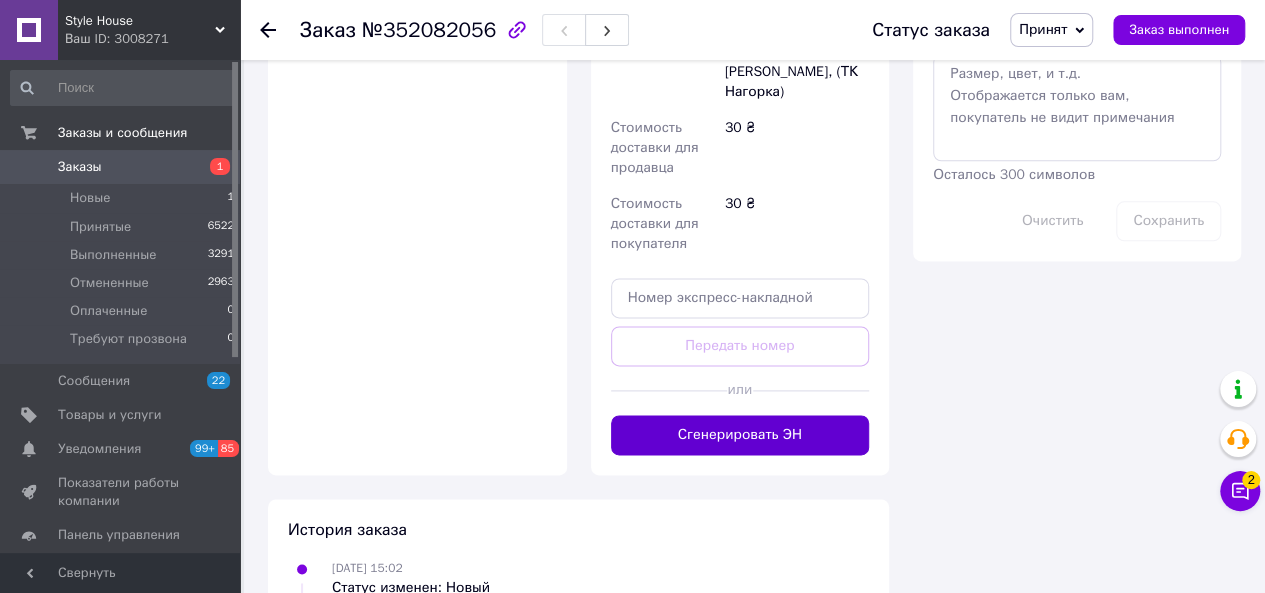 click on "Сгенерировать ЭН" at bounding box center [740, 435] 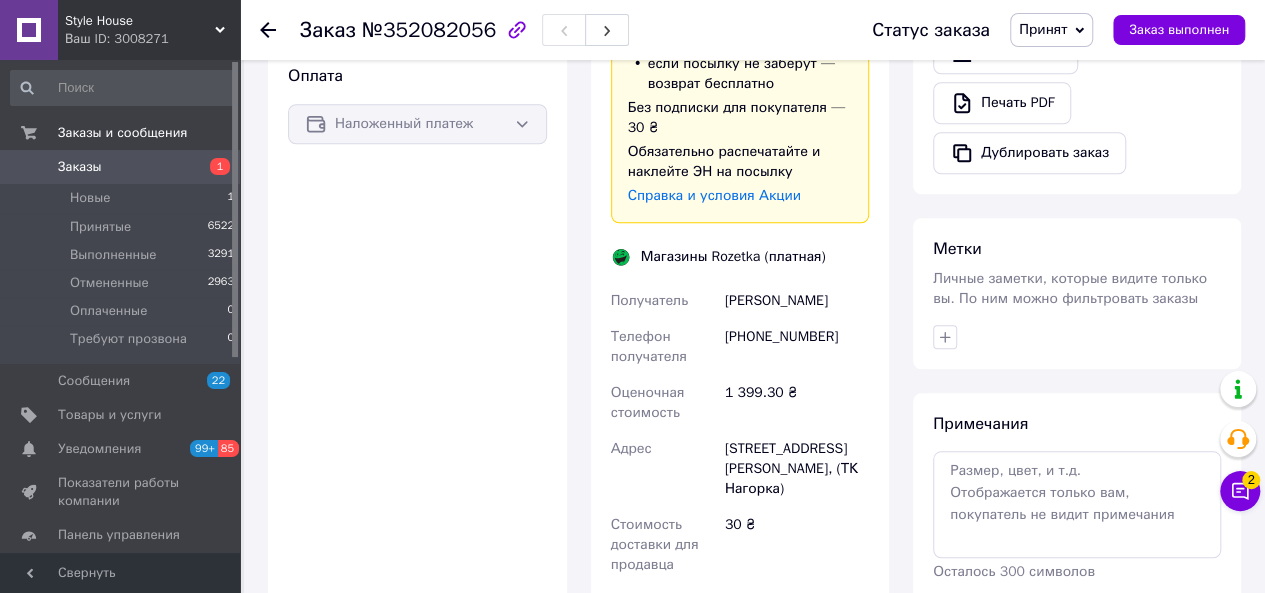 scroll, scrollTop: 772, scrollLeft: 0, axis: vertical 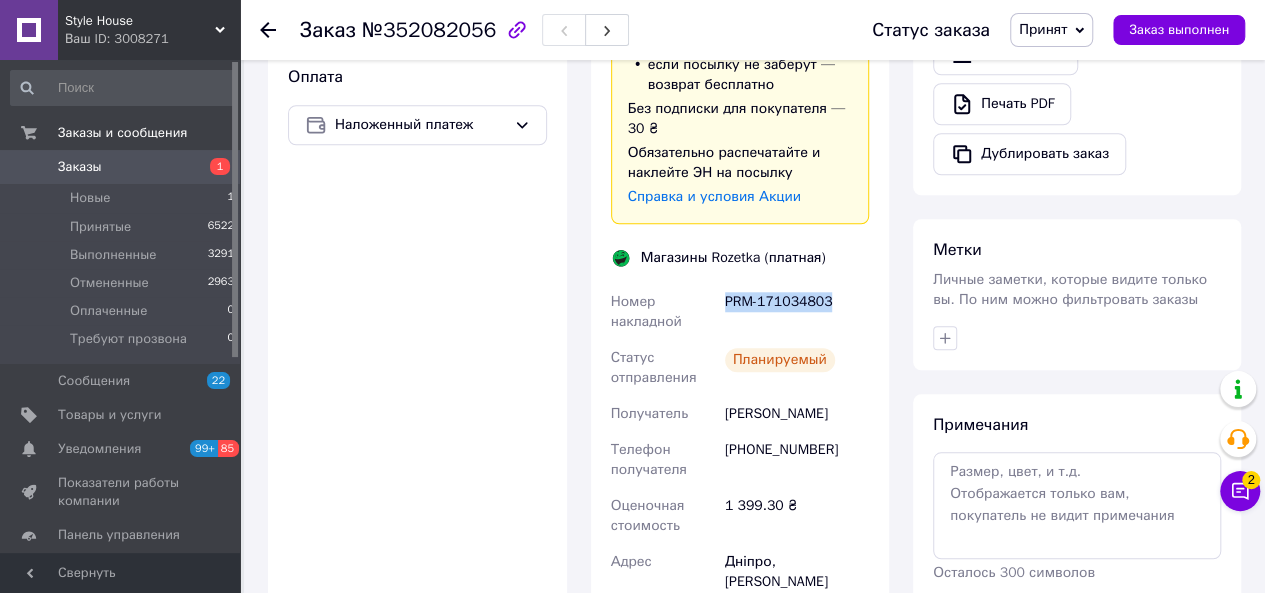 drag, startPoint x: 826, startPoint y: 304, endPoint x: 728, endPoint y: 304, distance: 98 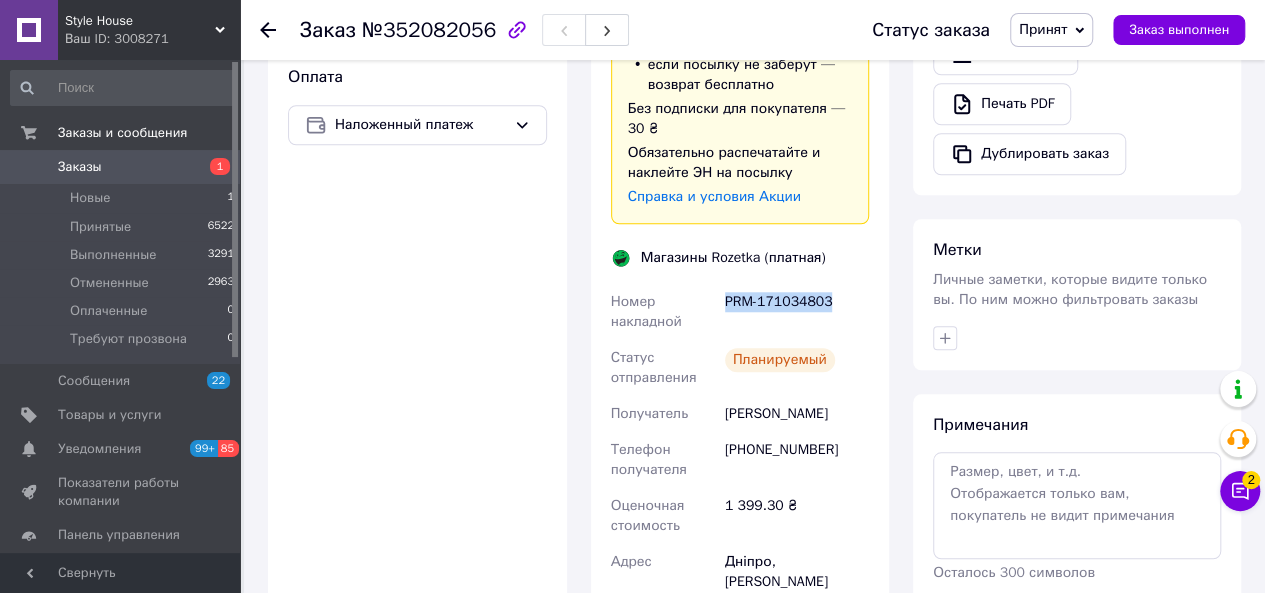click on "PRM-171034803" at bounding box center [797, 312] 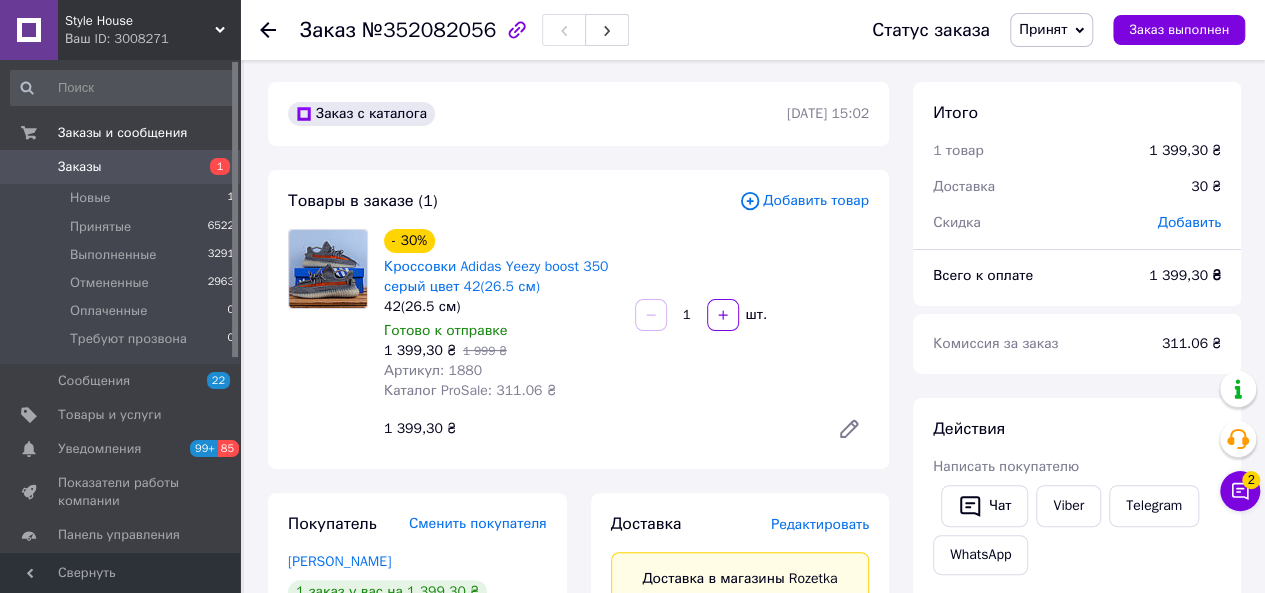 scroll, scrollTop: 0, scrollLeft: 0, axis: both 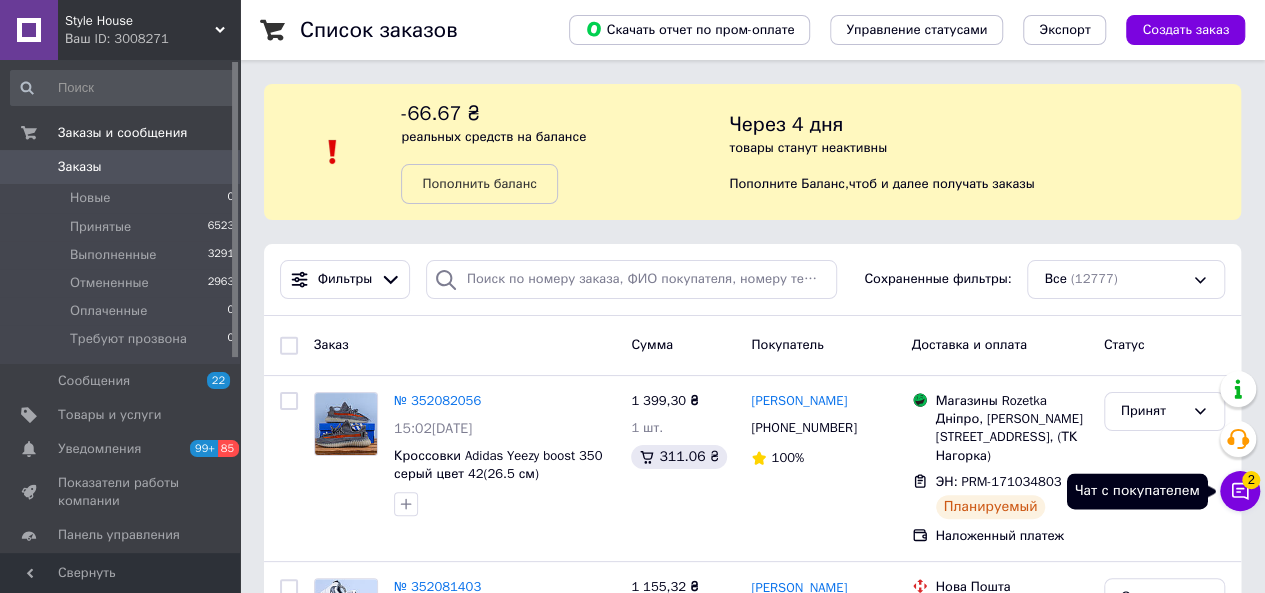 click on "Чат с покупателем 2" at bounding box center [1240, 491] 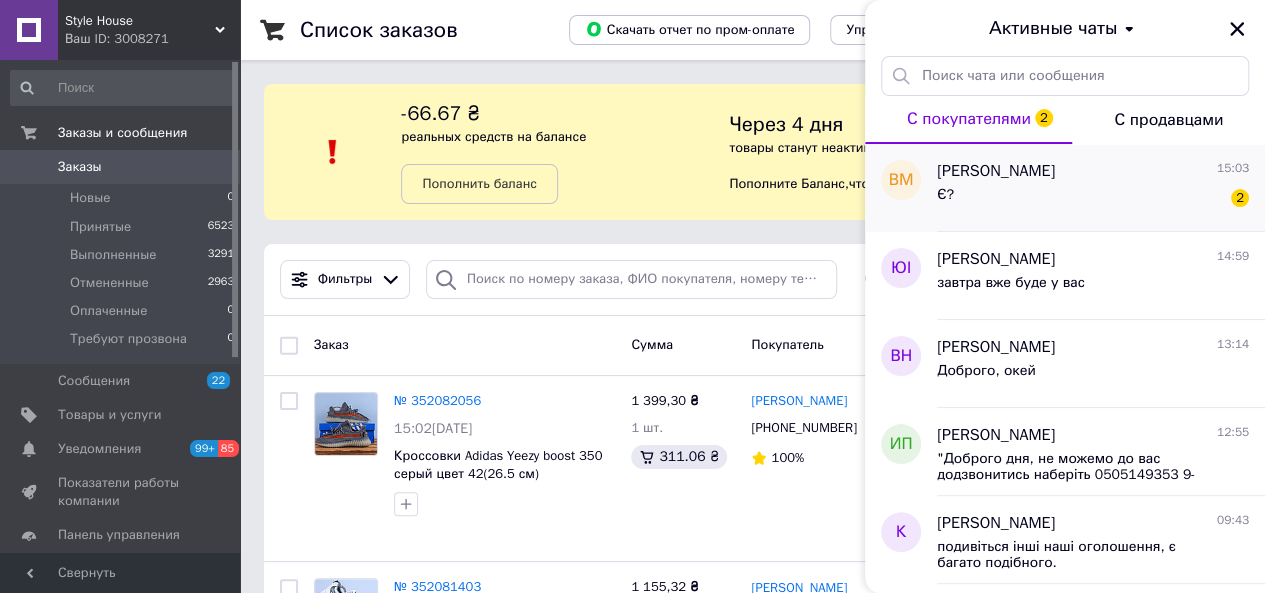 click on "Є? 2" at bounding box center [1093, 199] 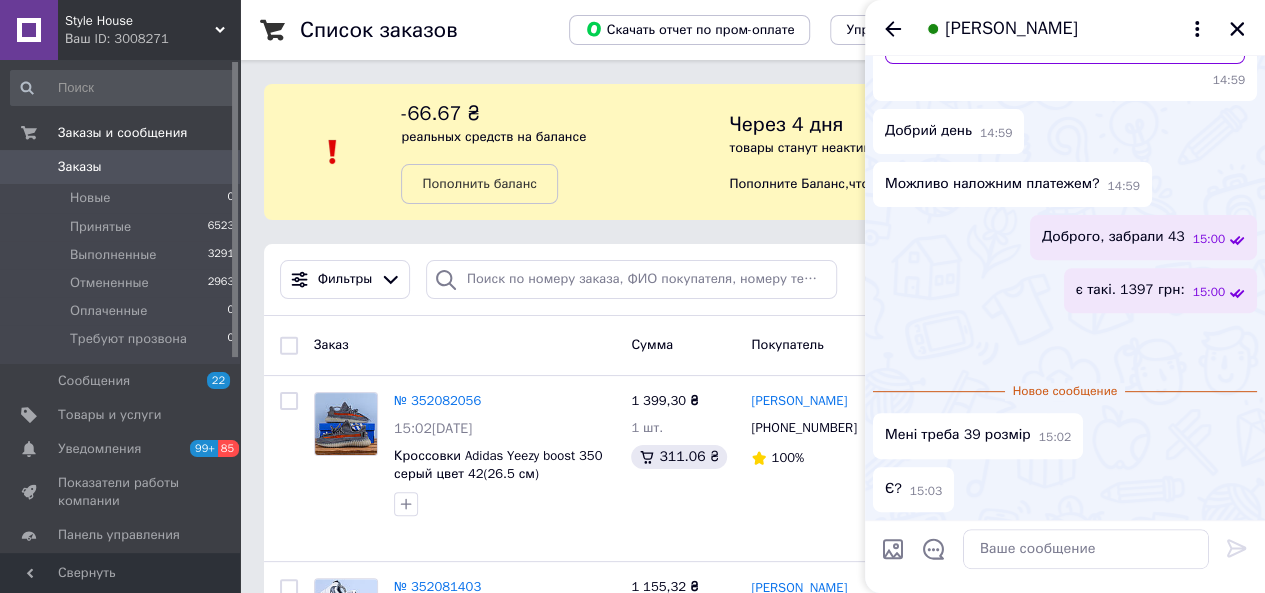 scroll, scrollTop: 861, scrollLeft: 0, axis: vertical 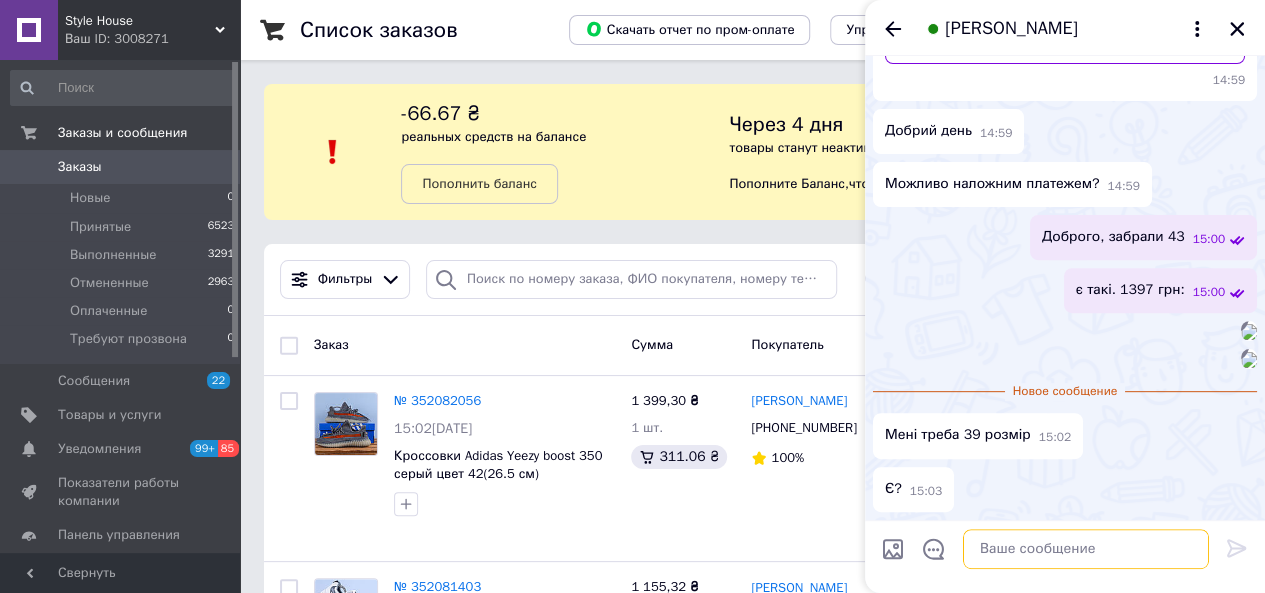 click at bounding box center (1086, 549) 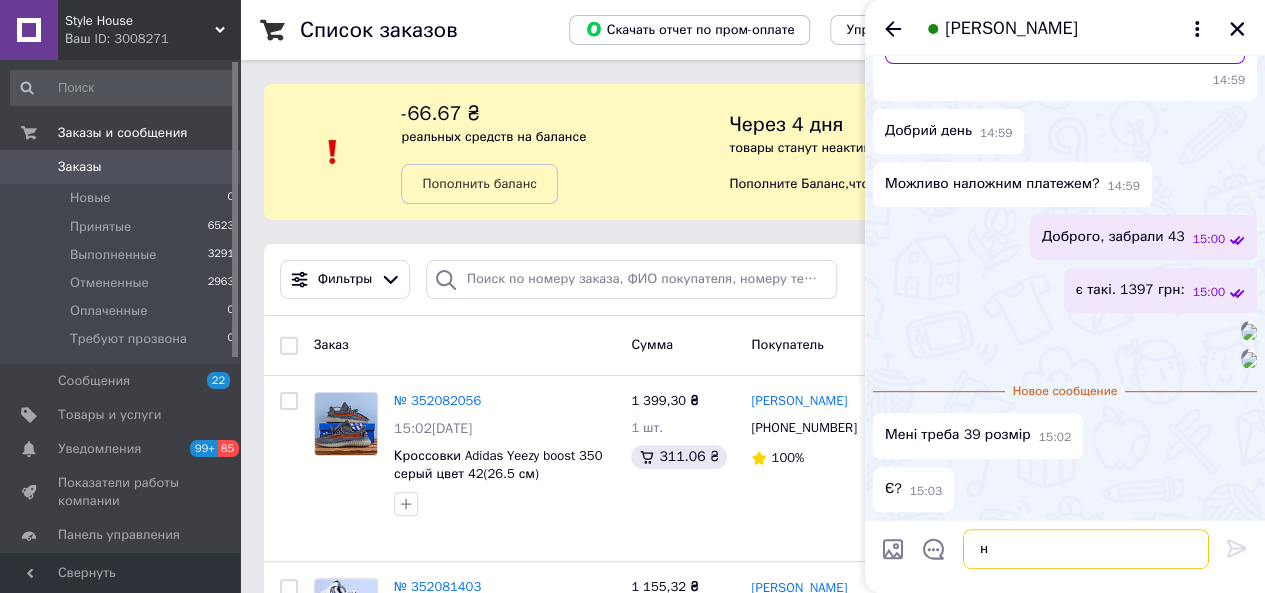 type on "ні" 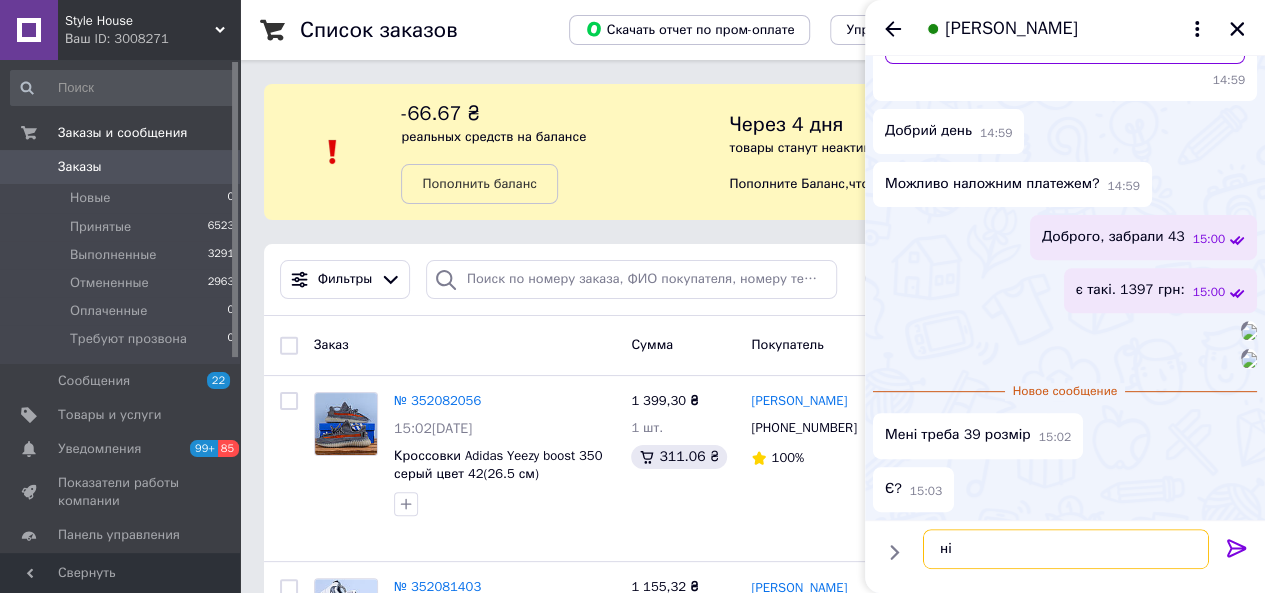 type 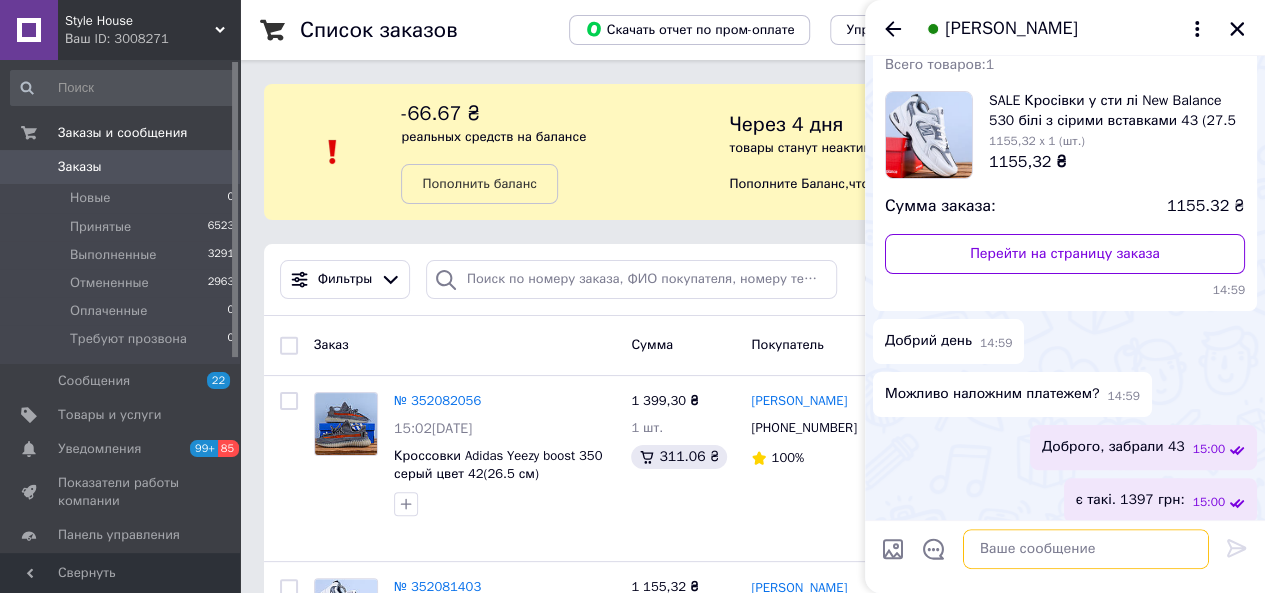 scroll, scrollTop: 0, scrollLeft: 0, axis: both 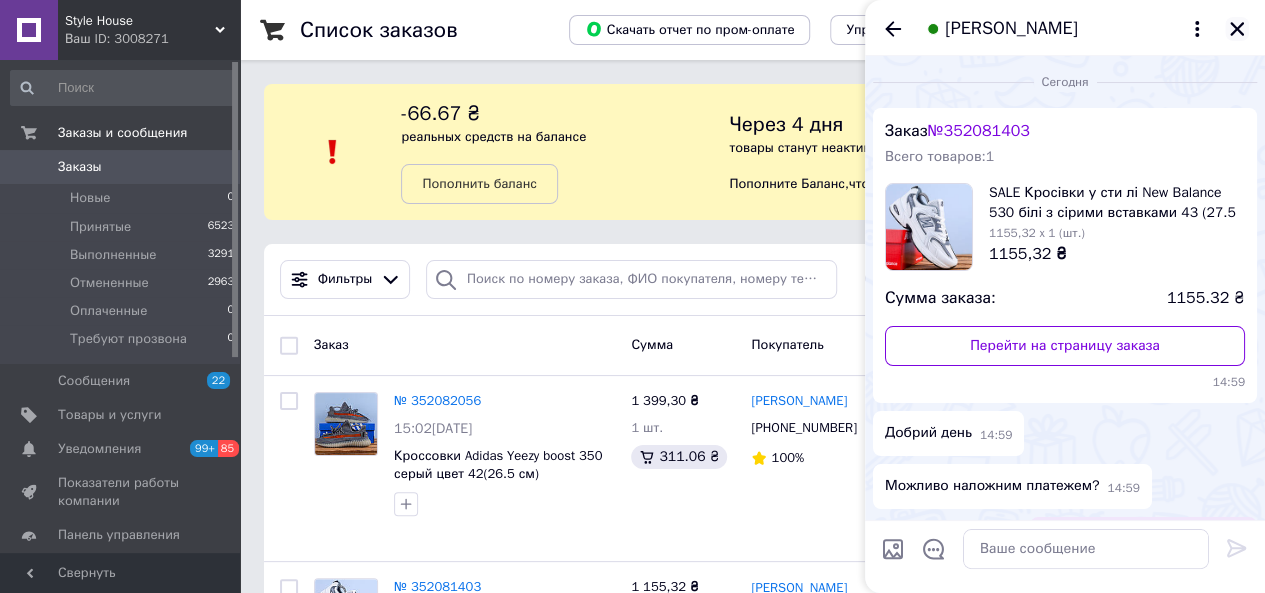 click 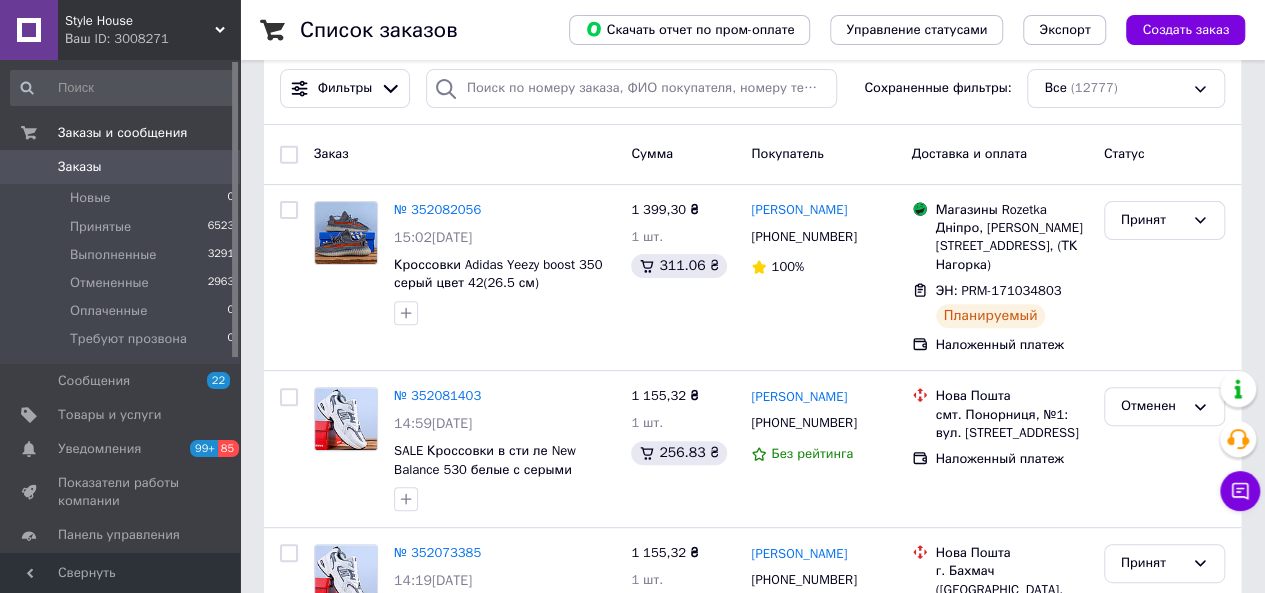 scroll, scrollTop: 193, scrollLeft: 0, axis: vertical 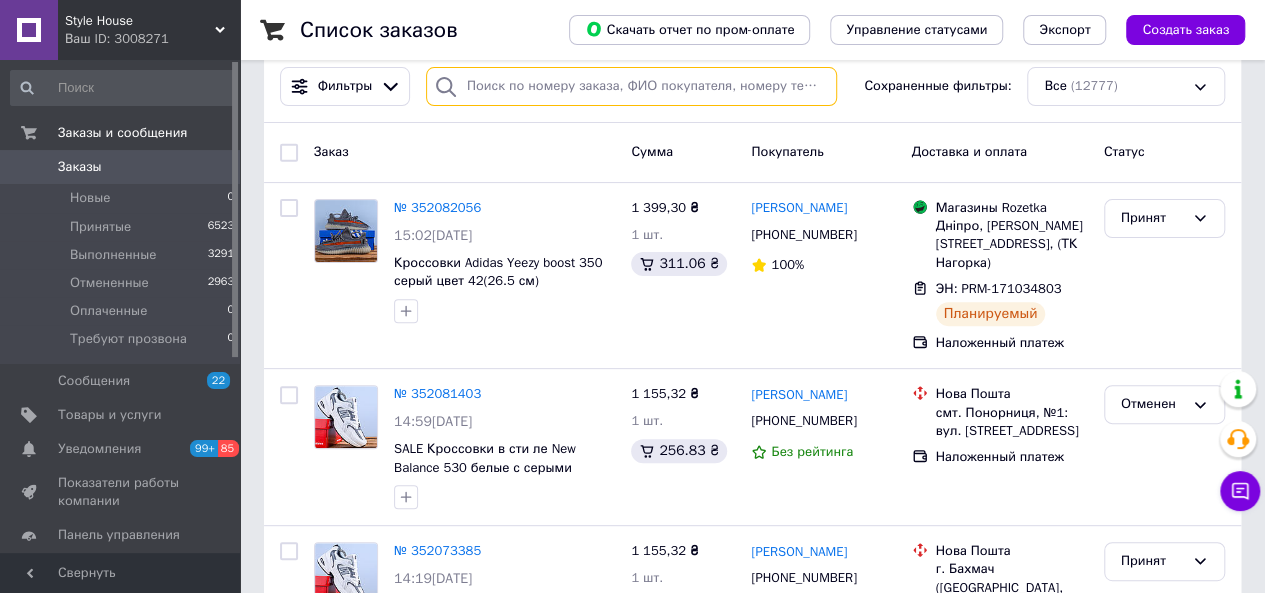click at bounding box center (631, 86) 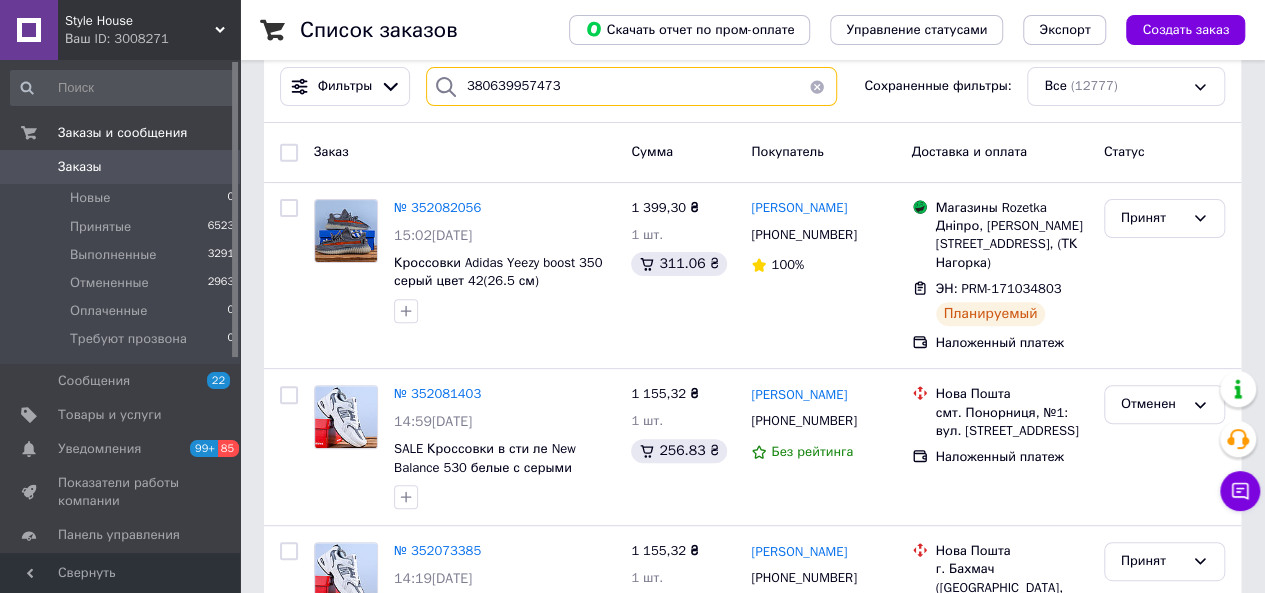 type on "380639957473" 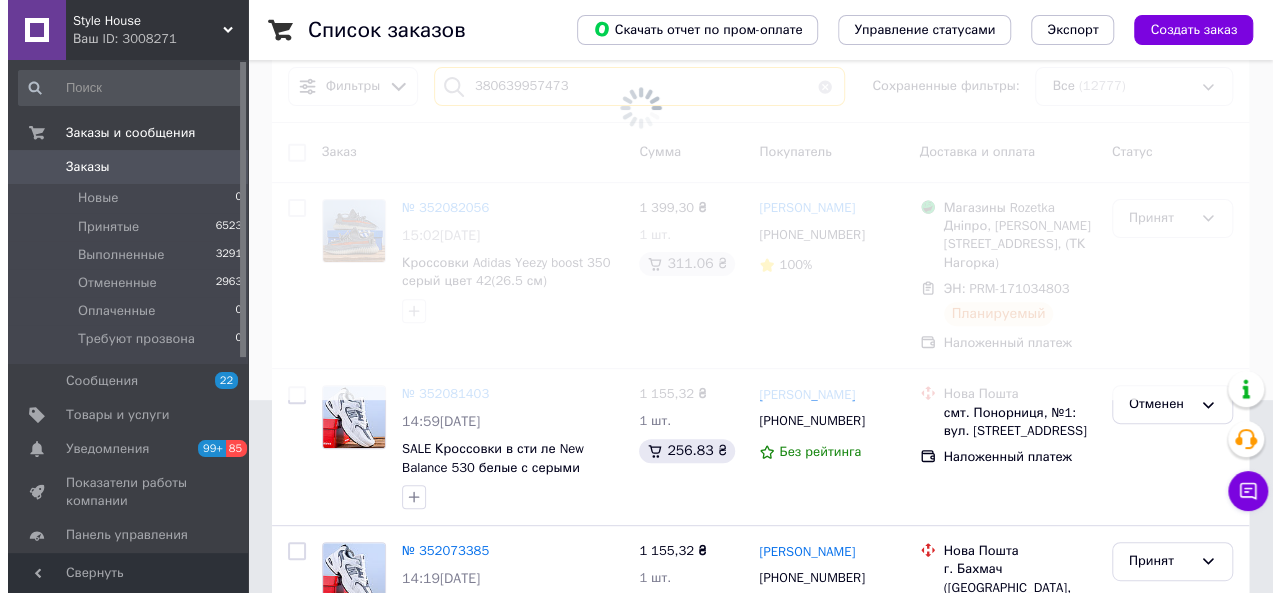 scroll, scrollTop: 0, scrollLeft: 0, axis: both 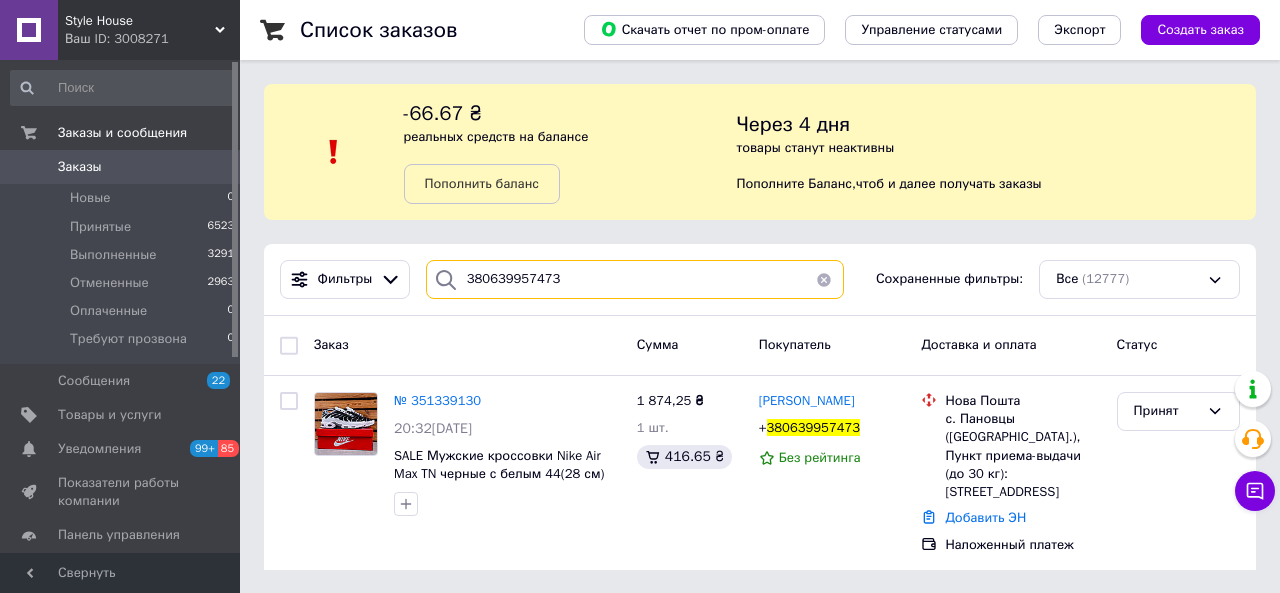 drag, startPoint x: 554, startPoint y: 287, endPoint x: 454, endPoint y: 265, distance: 102.3914 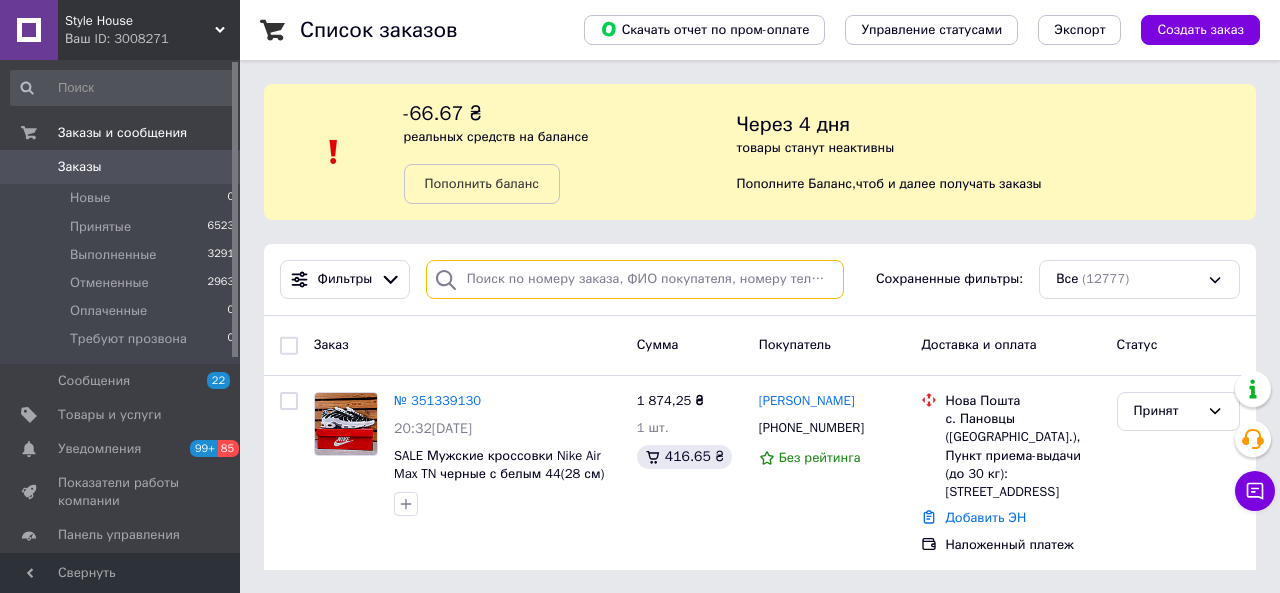 paste on "380968598235" 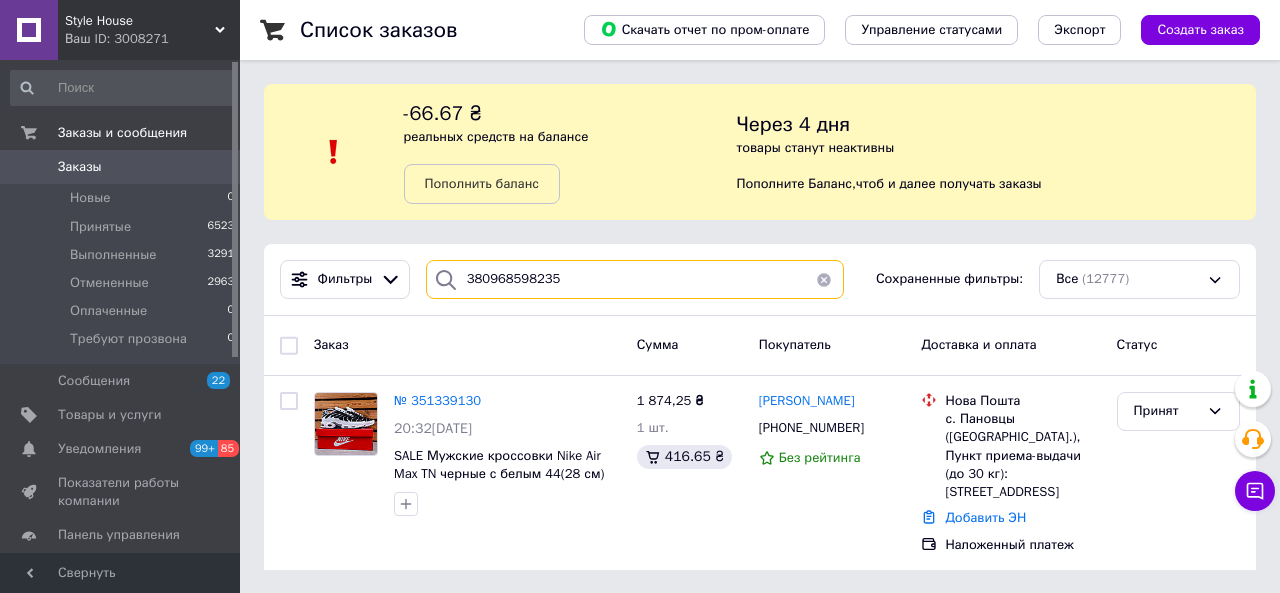 type on "380968598235" 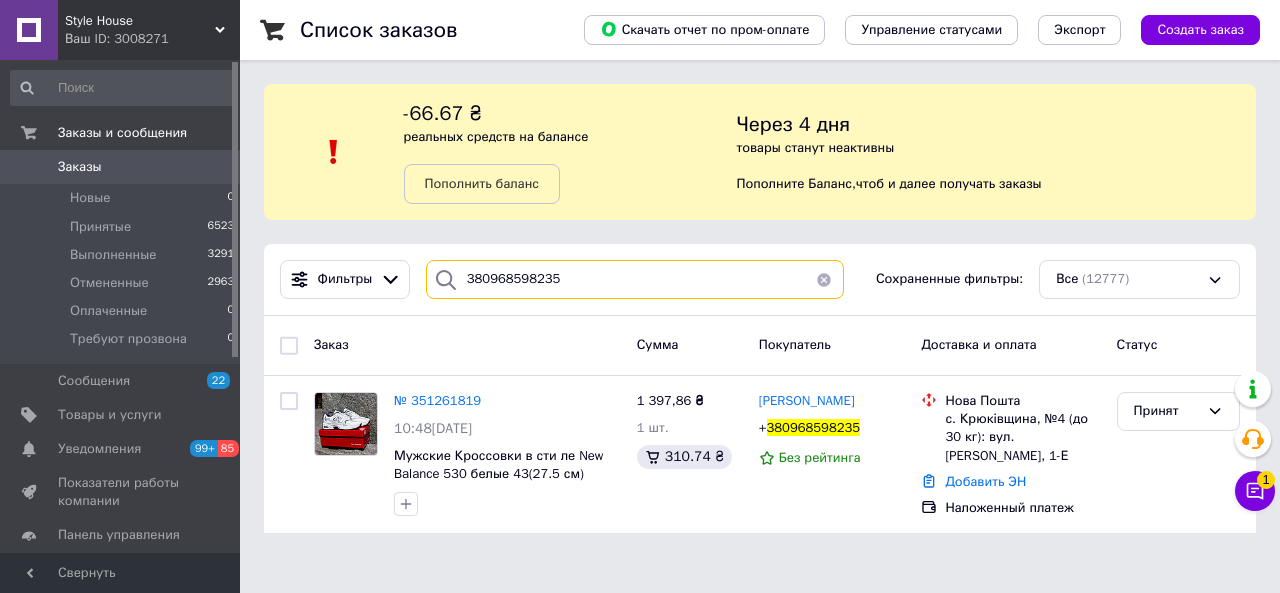 drag, startPoint x: 557, startPoint y: 285, endPoint x: 434, endPoint y: 278, distance: 123.19903 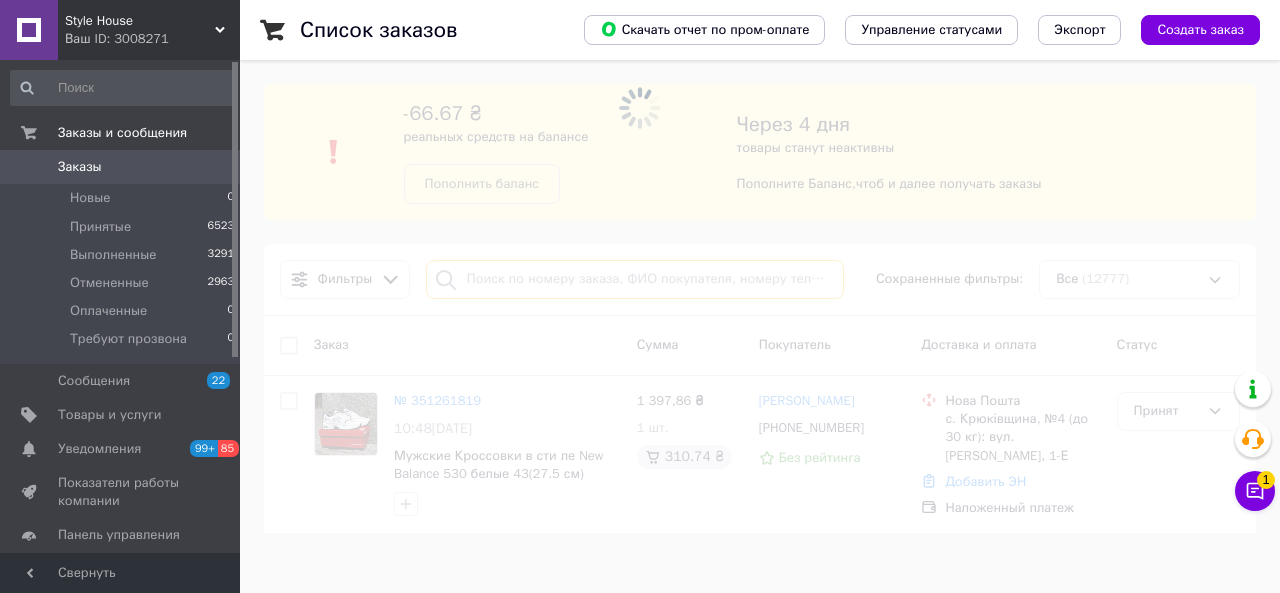 type on "380968598235" 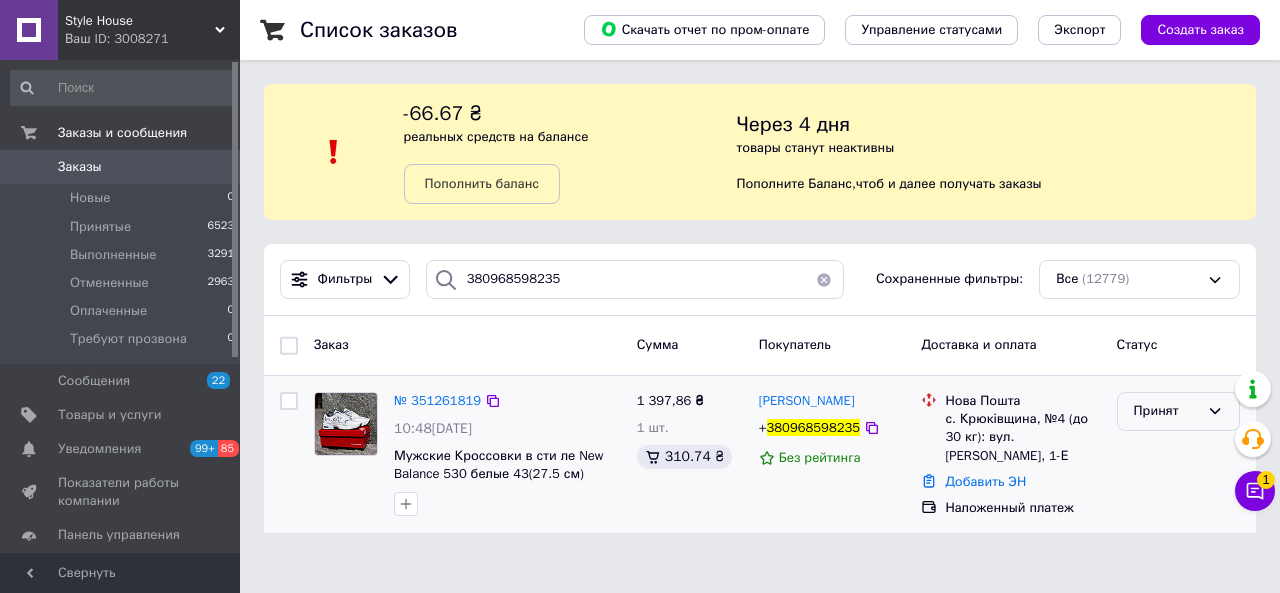 click on "Принят" at bounding box center (1166, 411) 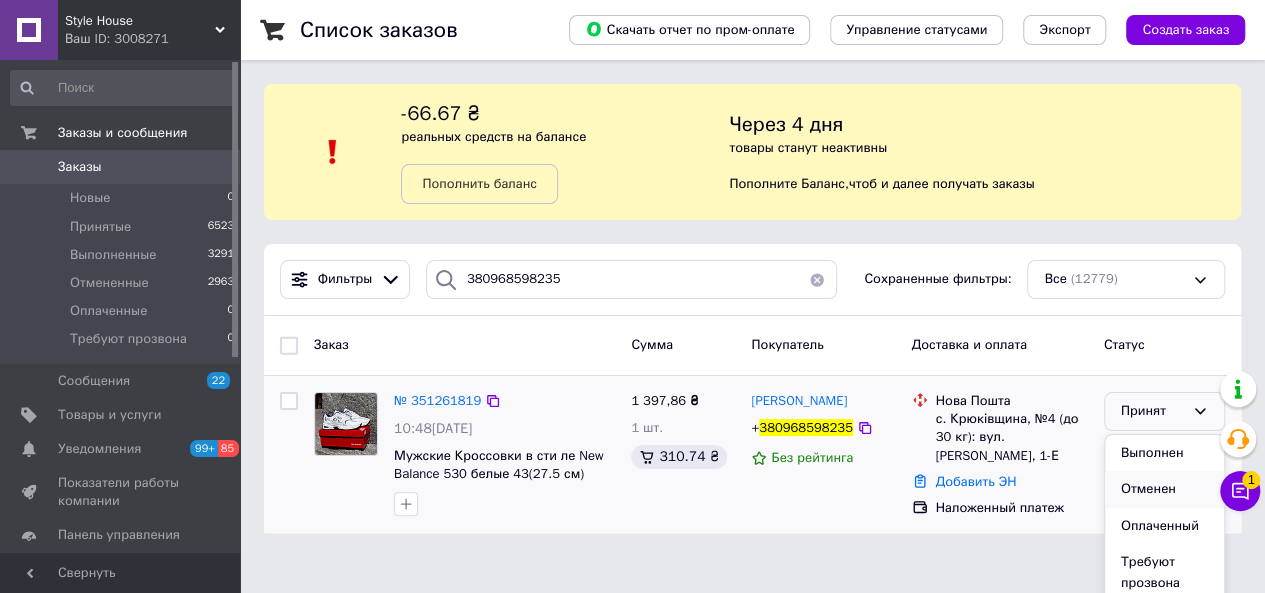 click on "Отменен" at bounding box center [1164, 489] 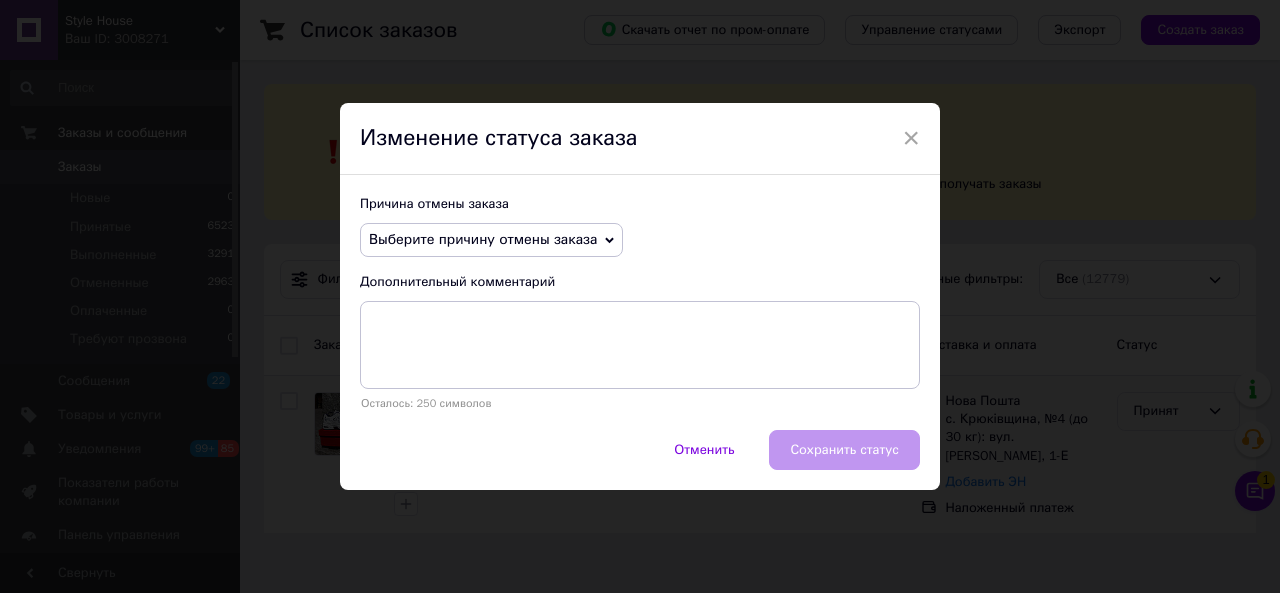 click on "Выберите причину отмены заказа" at bounding box center (483, 239) 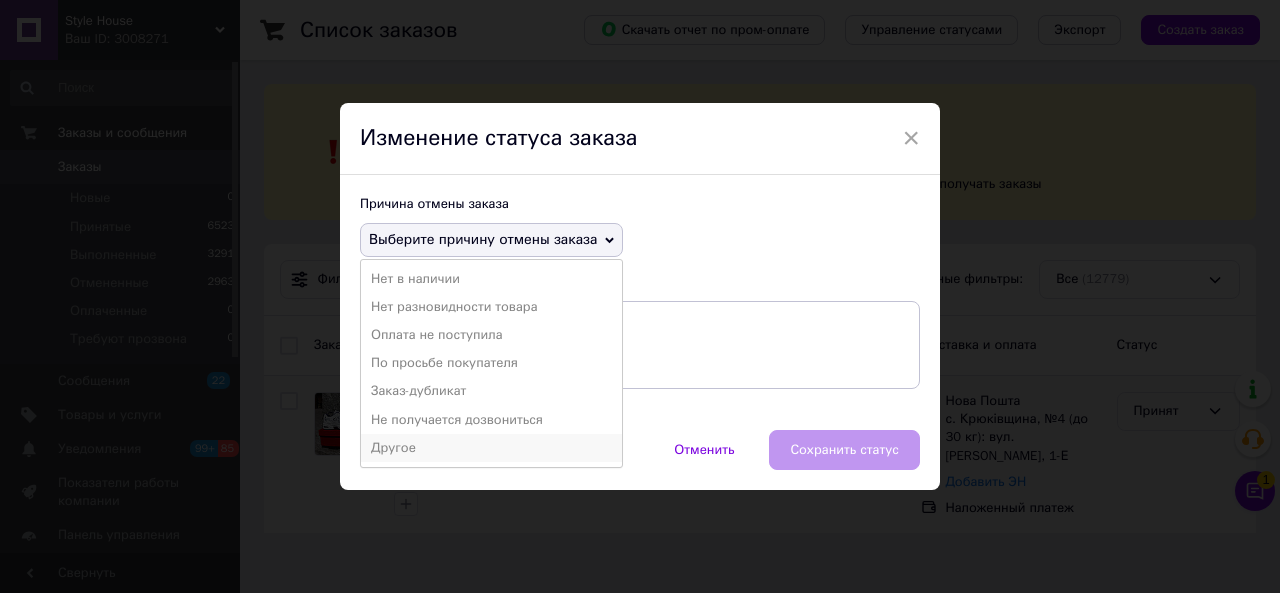 click on "Другое" at bounding box center [491, 448] 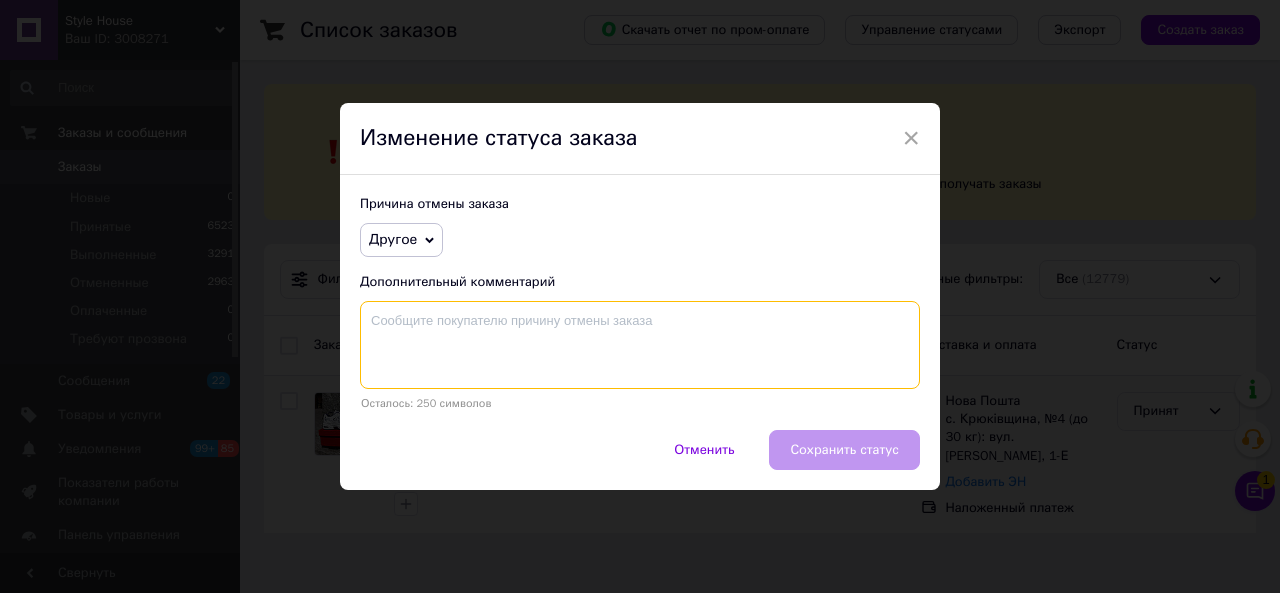click at bounding box center (640, 345) 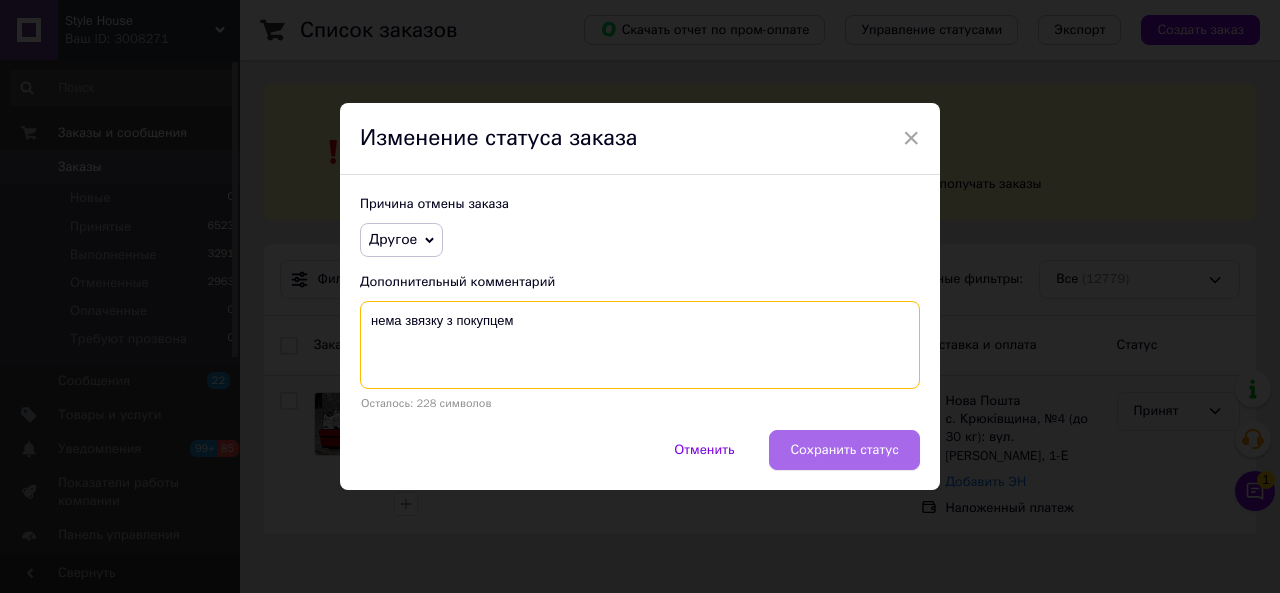 type on "нема звязку з покупцем" 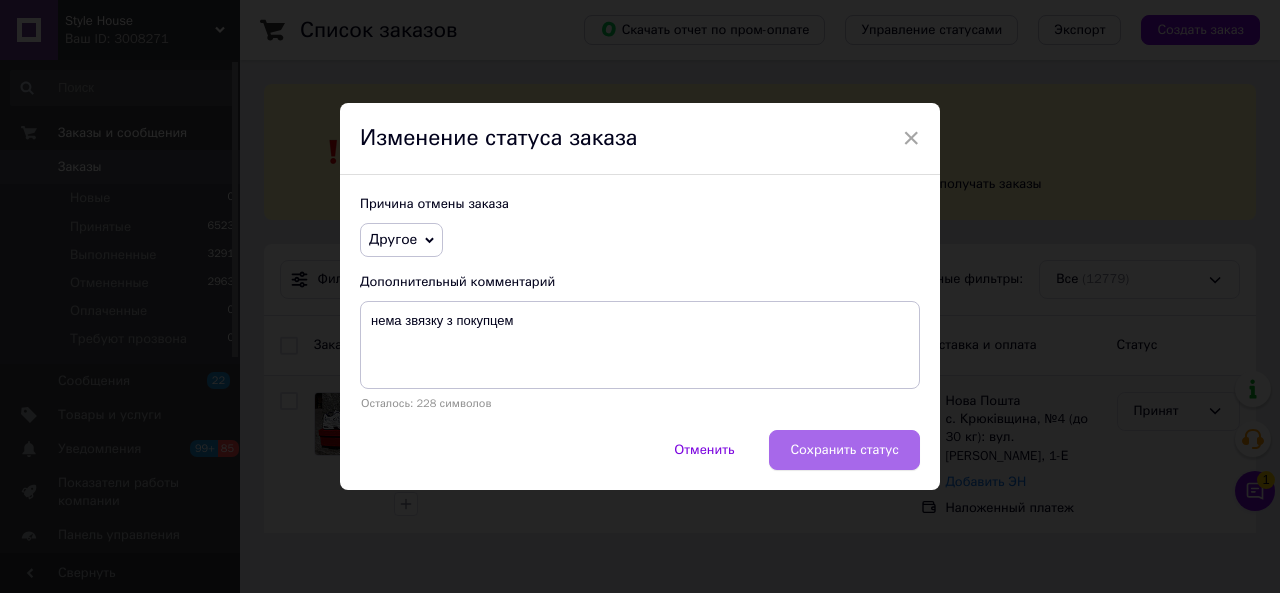 click on "Сохранить статус" at bounding box center [844, 450] 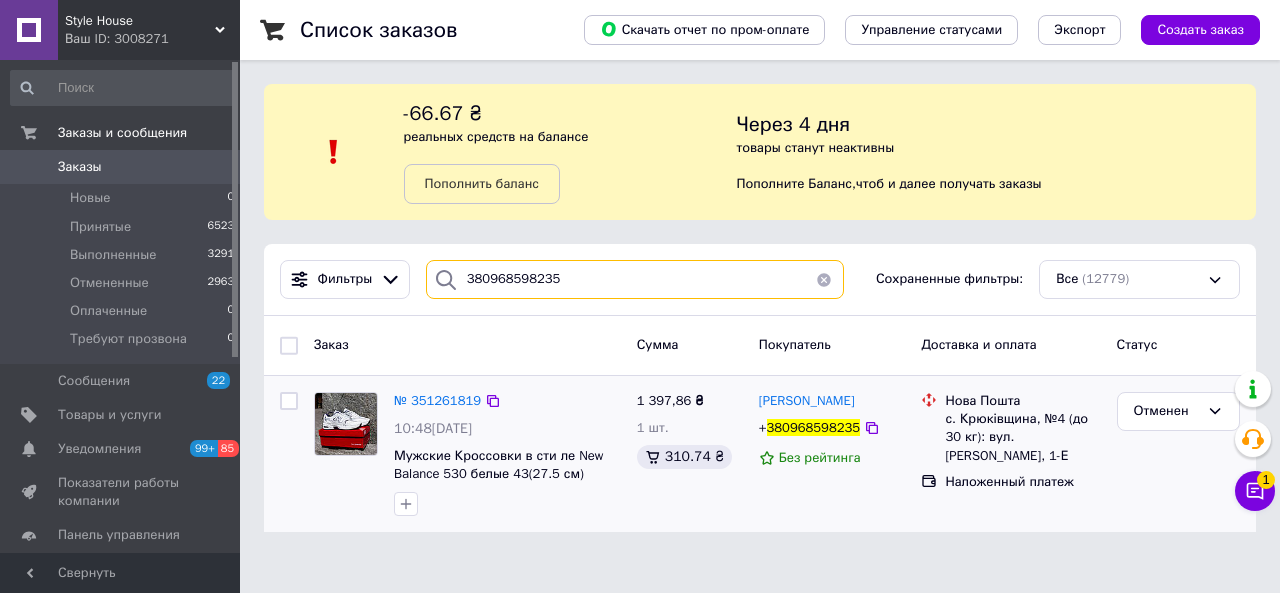 drag, startPoint x: 554, startPoint y: 277, endPoint x: 425, endPoint y: 277, distance: 129 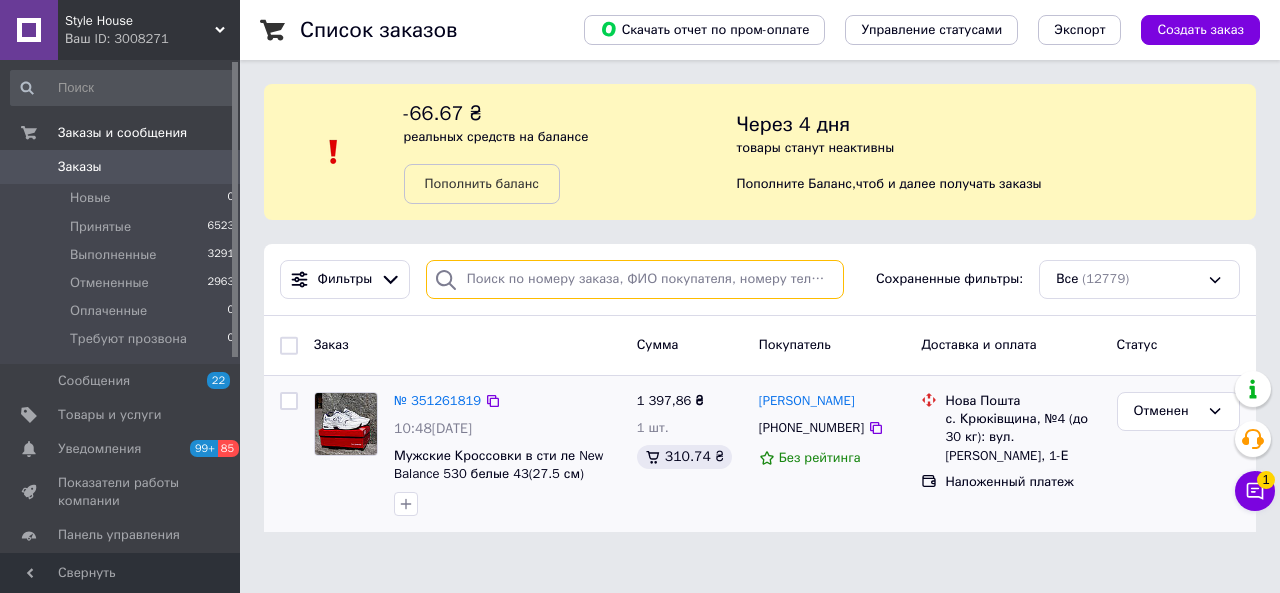 paste on "380669626588" 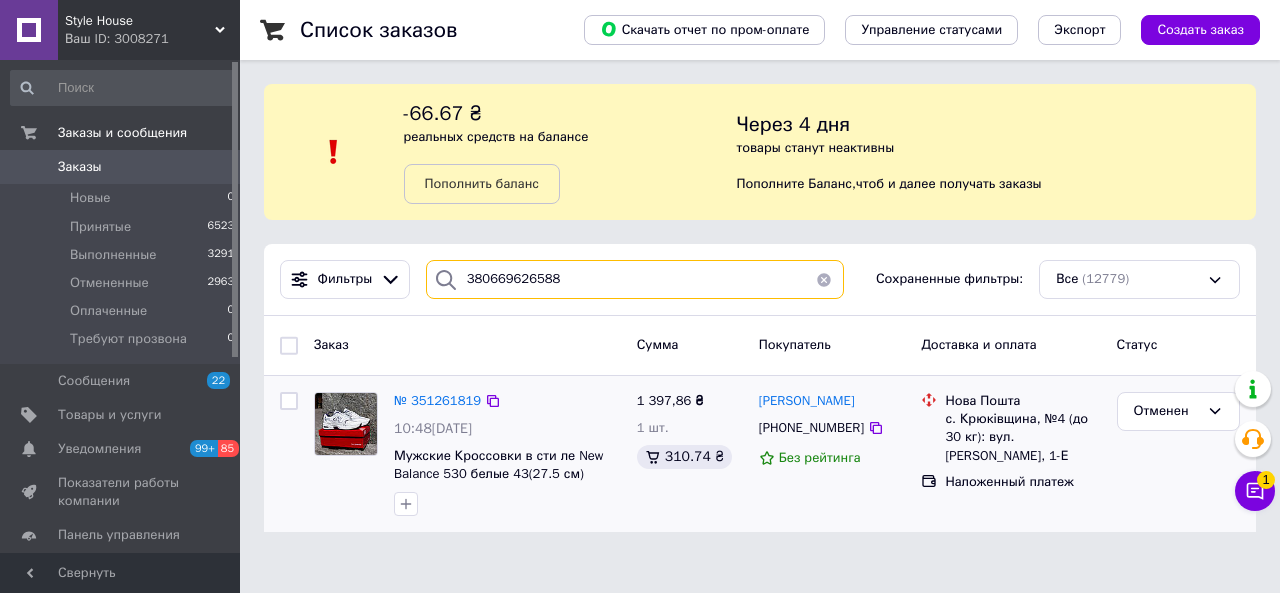 type on "380669626588" 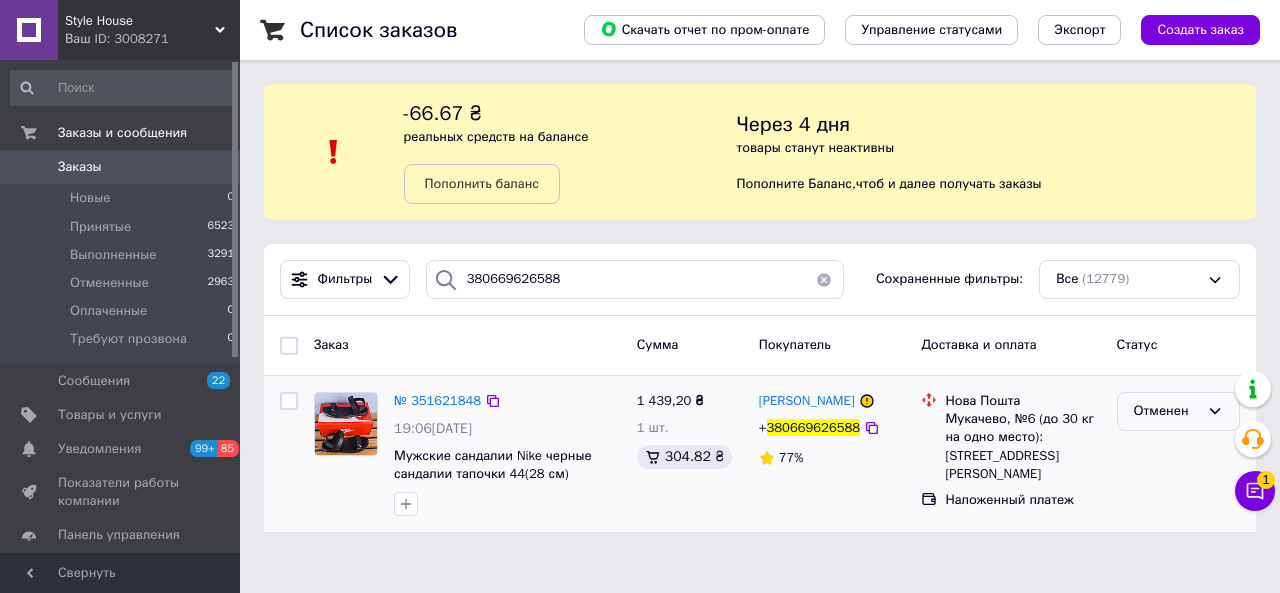 click on "Отменен" at bounding box center [1166, 411] 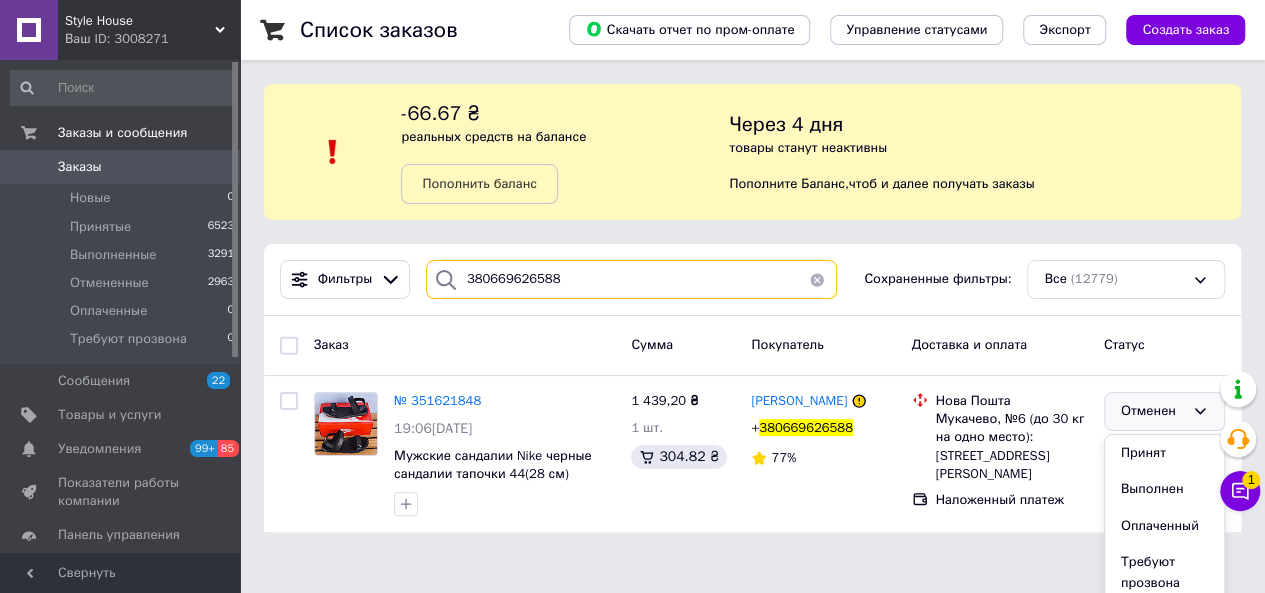 drag, startPoint x: 555, startPoint y: 277, endPoint x: 430, endPoint y: 275, distance: 125.016 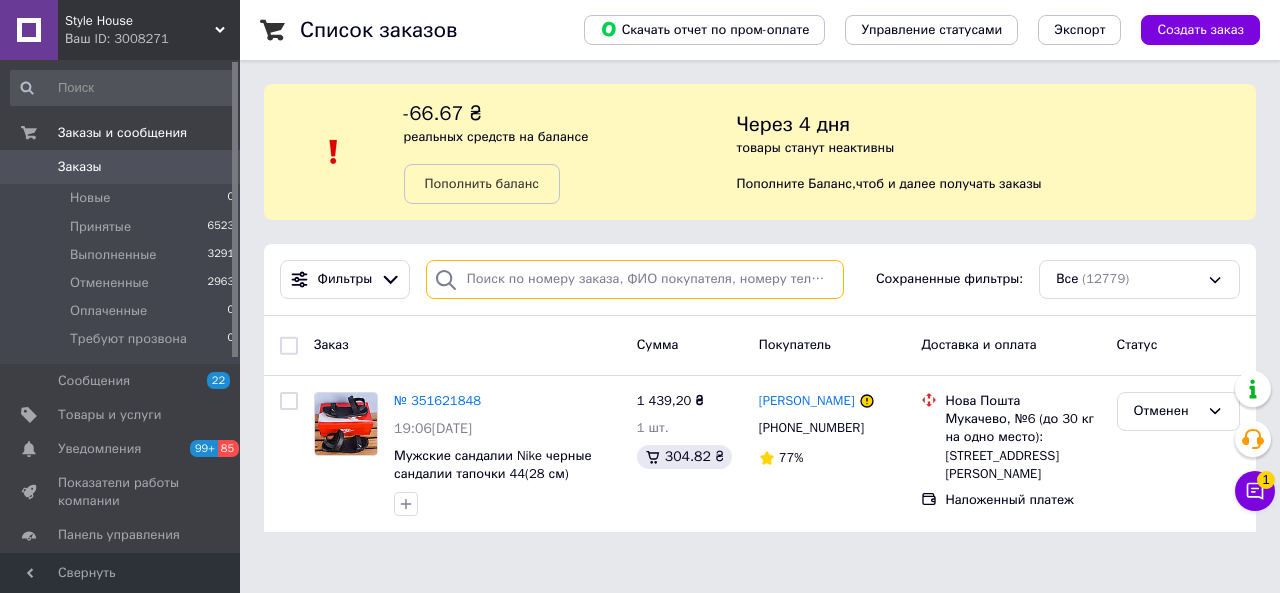 paste on "380639957473" 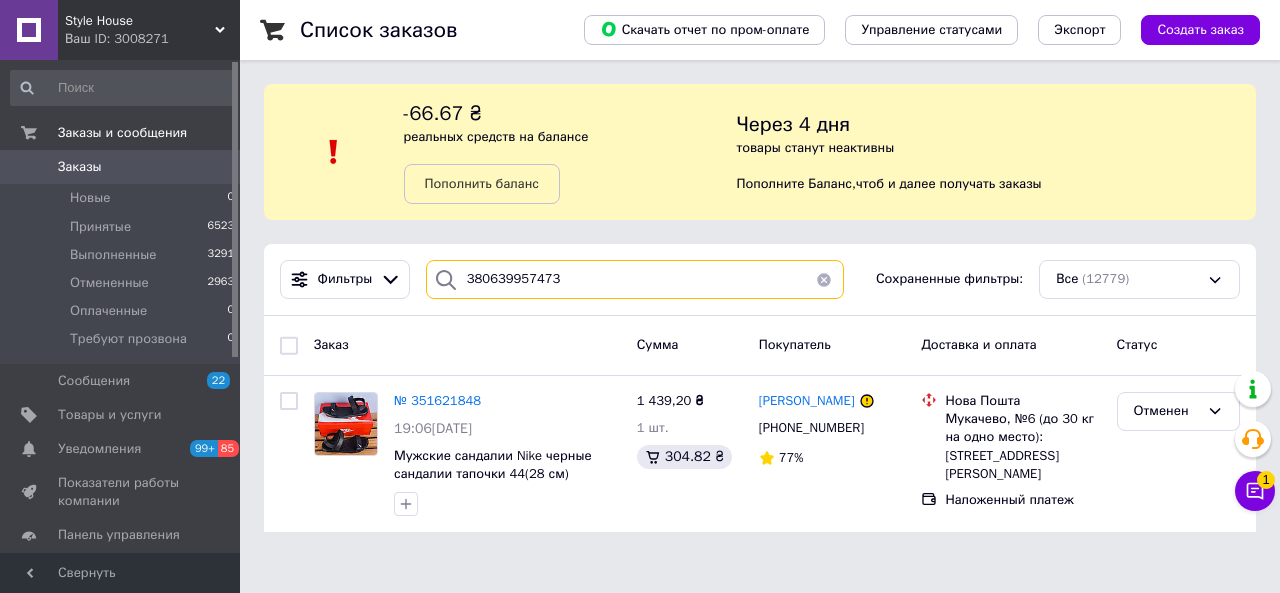 type on "380639957473" 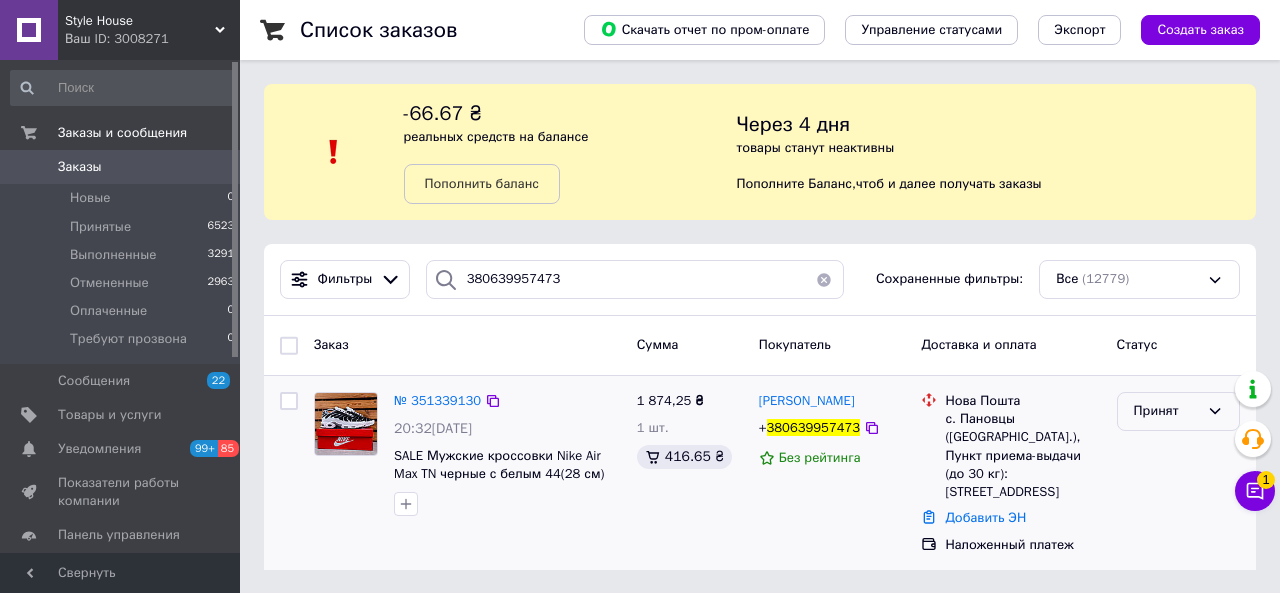 click on "Принят" at bounding box center [1178, 411] 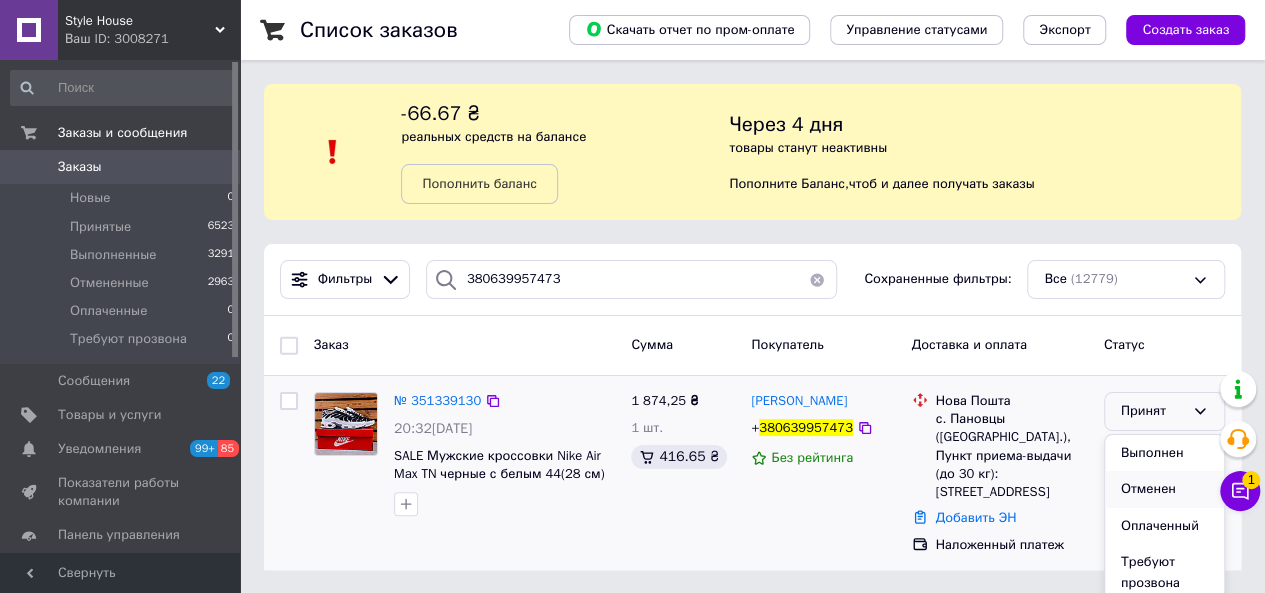 click on "Отменен" at bounding box center [1164, 489] 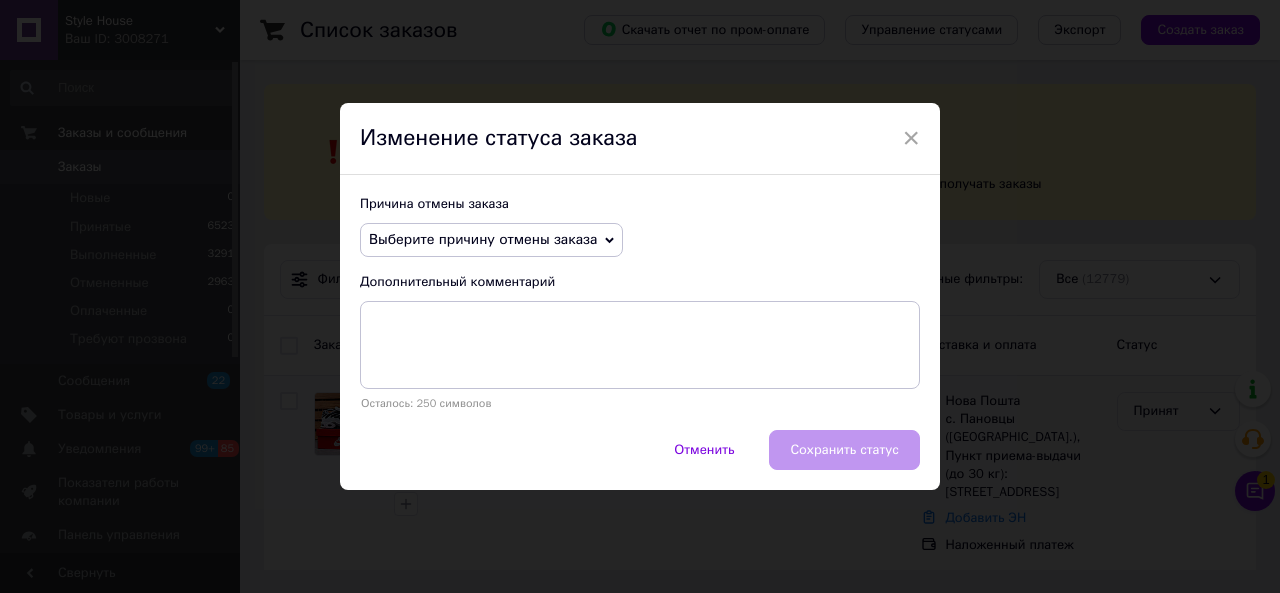 click on "Выберите причину отмены заказа" at bounding box center [483, 239] 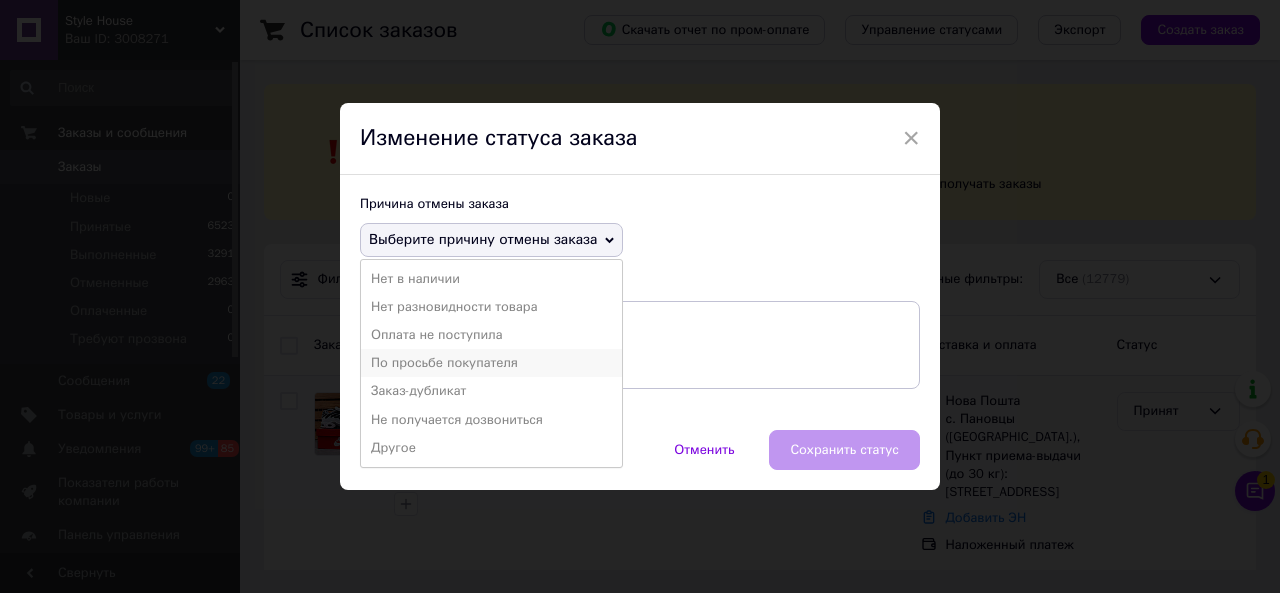 click on "По просьбе покупателя" at bounding box center (491, 363) 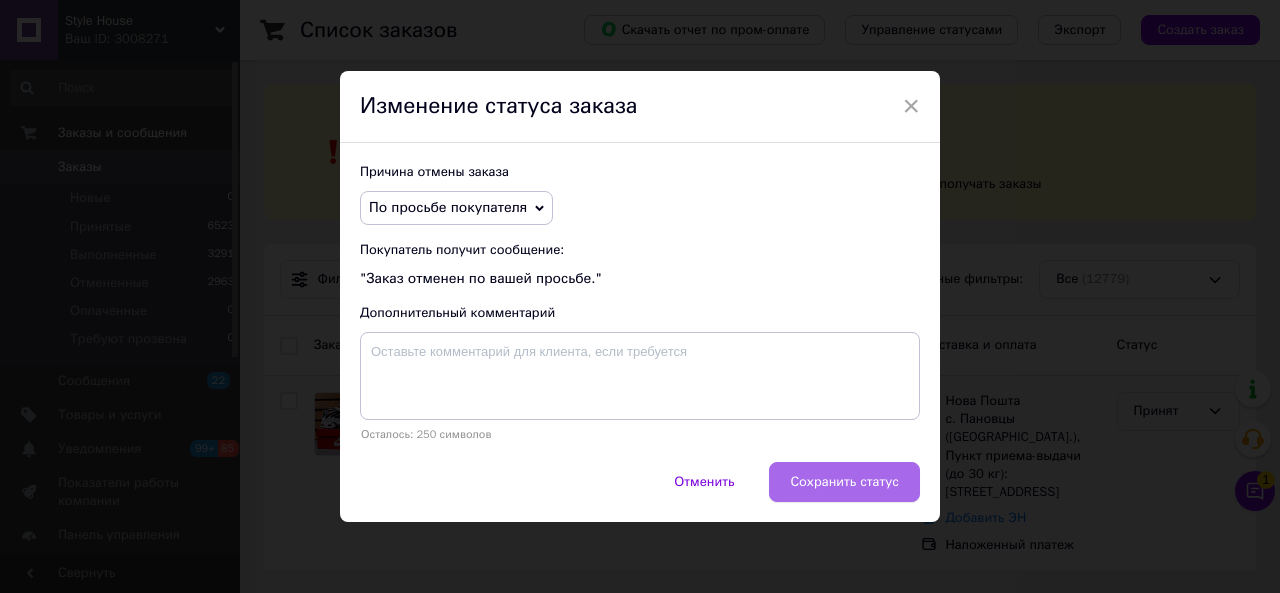 click on "Сохранить статус" at bounding box center (844, 482) 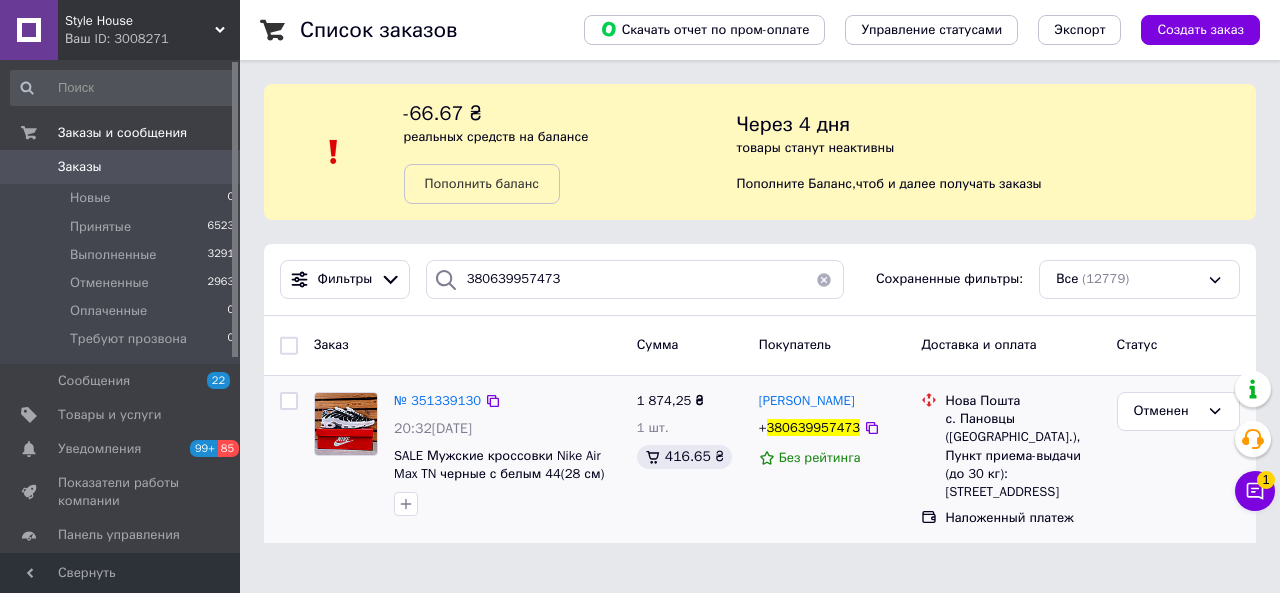 click on "Заказы 0" at bounding box center (123, 167) 